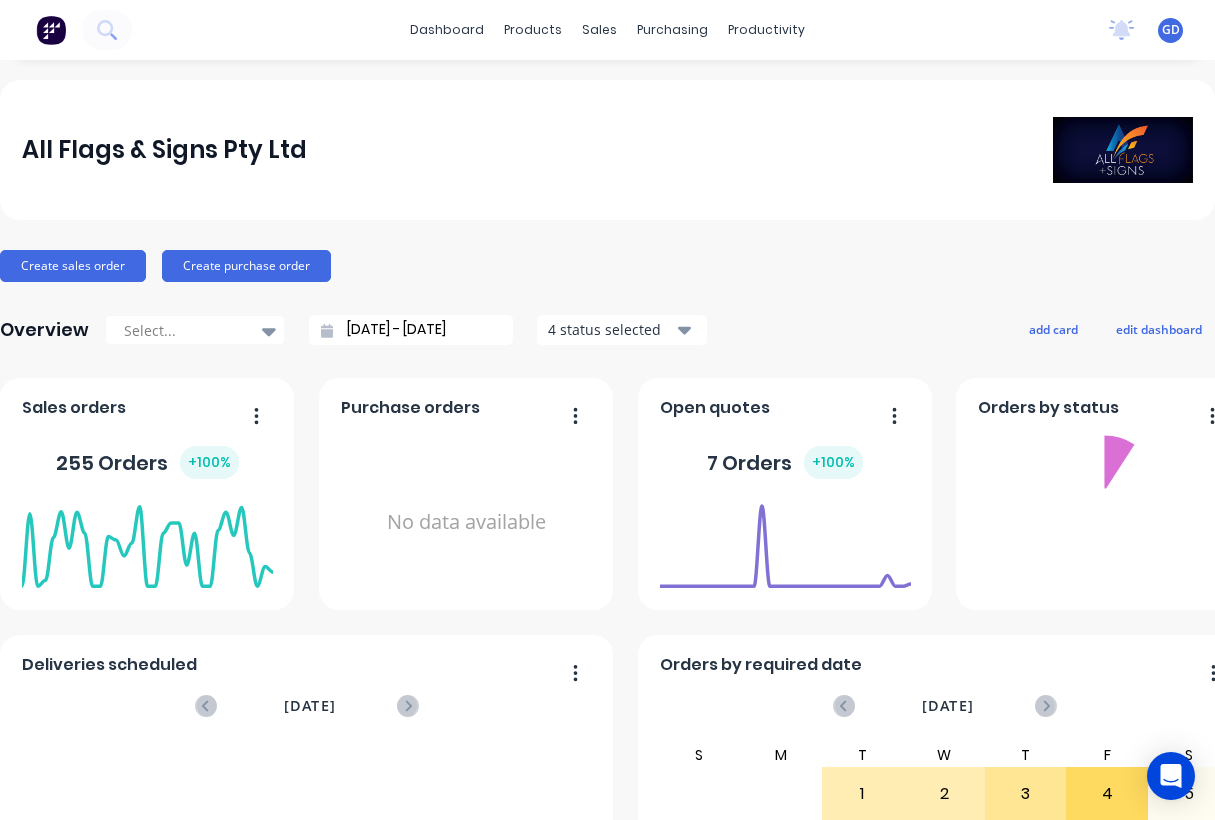 scroll, scrollTop: 0, scrollLeft: 0, axis: both 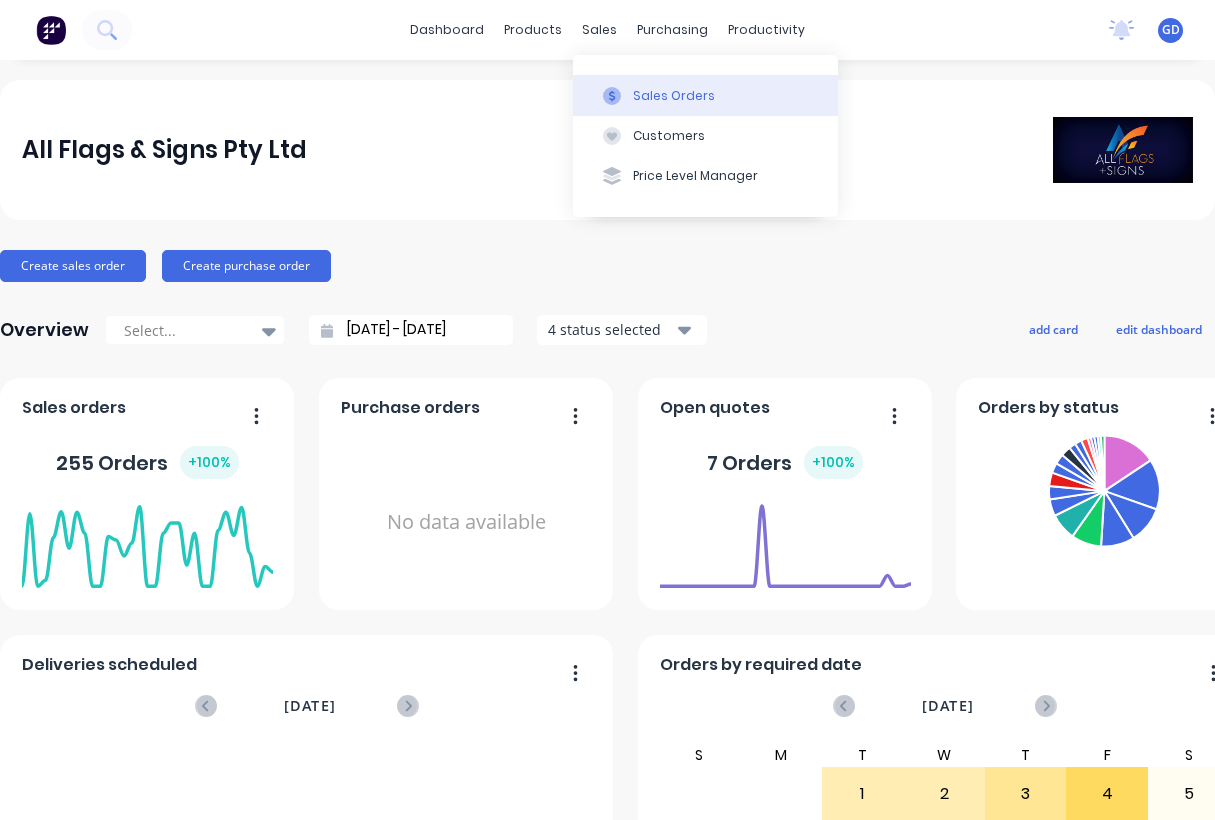 click on "Sales Orders" at bounding box center (674, 96) 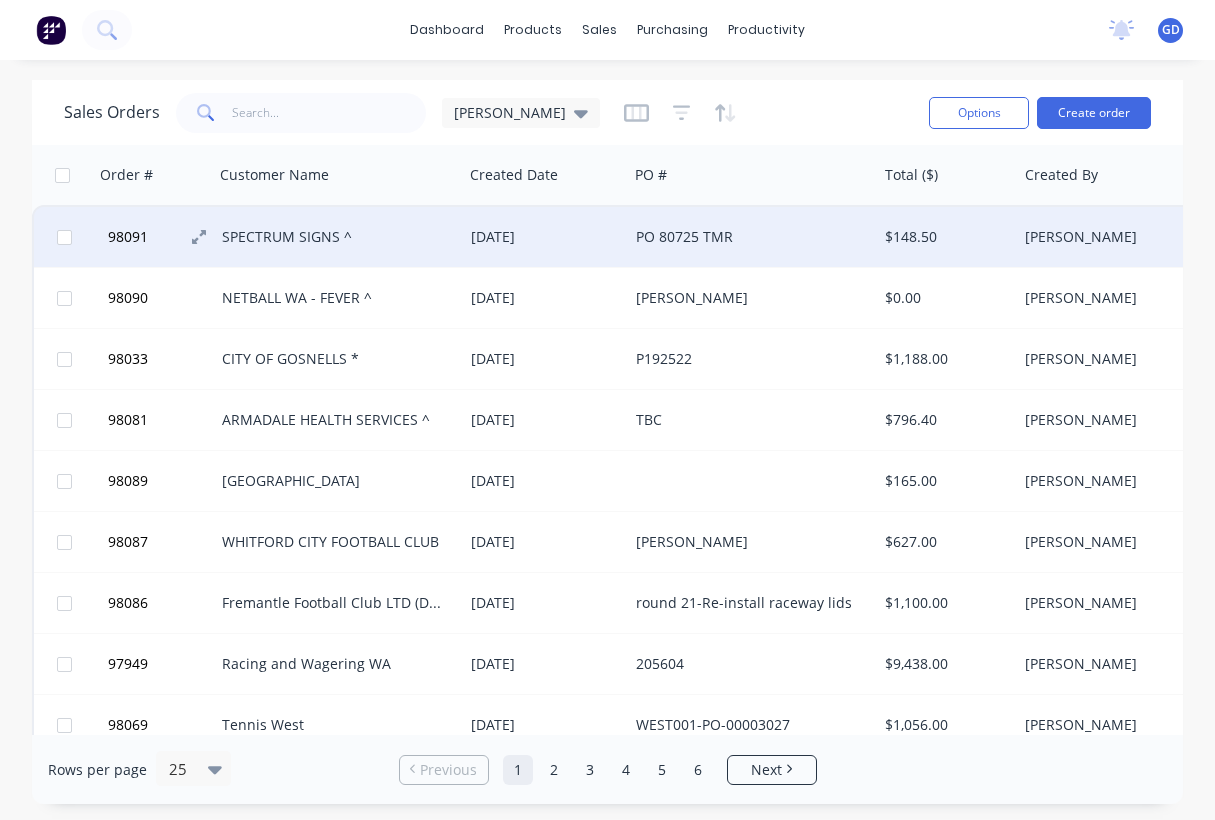 click on "98091" at bounding box center [128, 237] 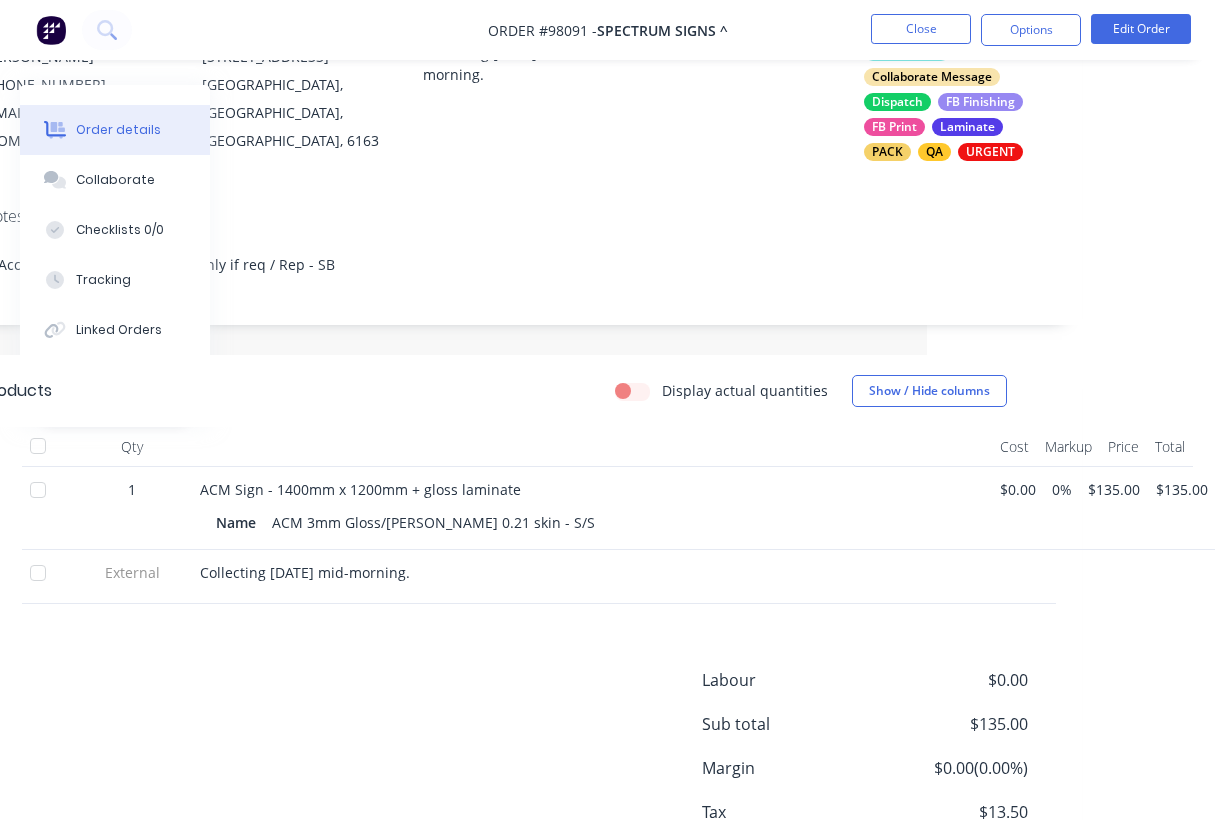 scroll, scrollTop: 374, scrollLeft: 288, axis: both 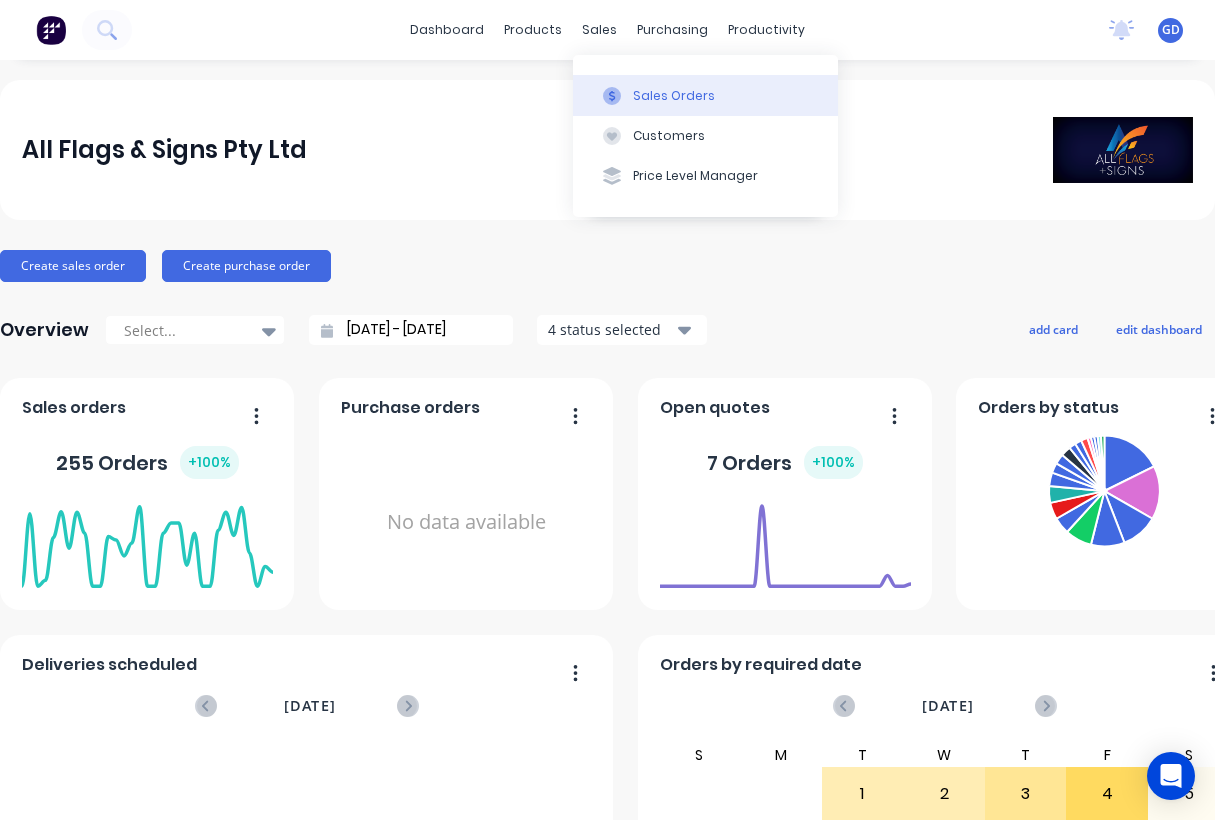 click on "Sales Orders" at bounding box center [674, 96] 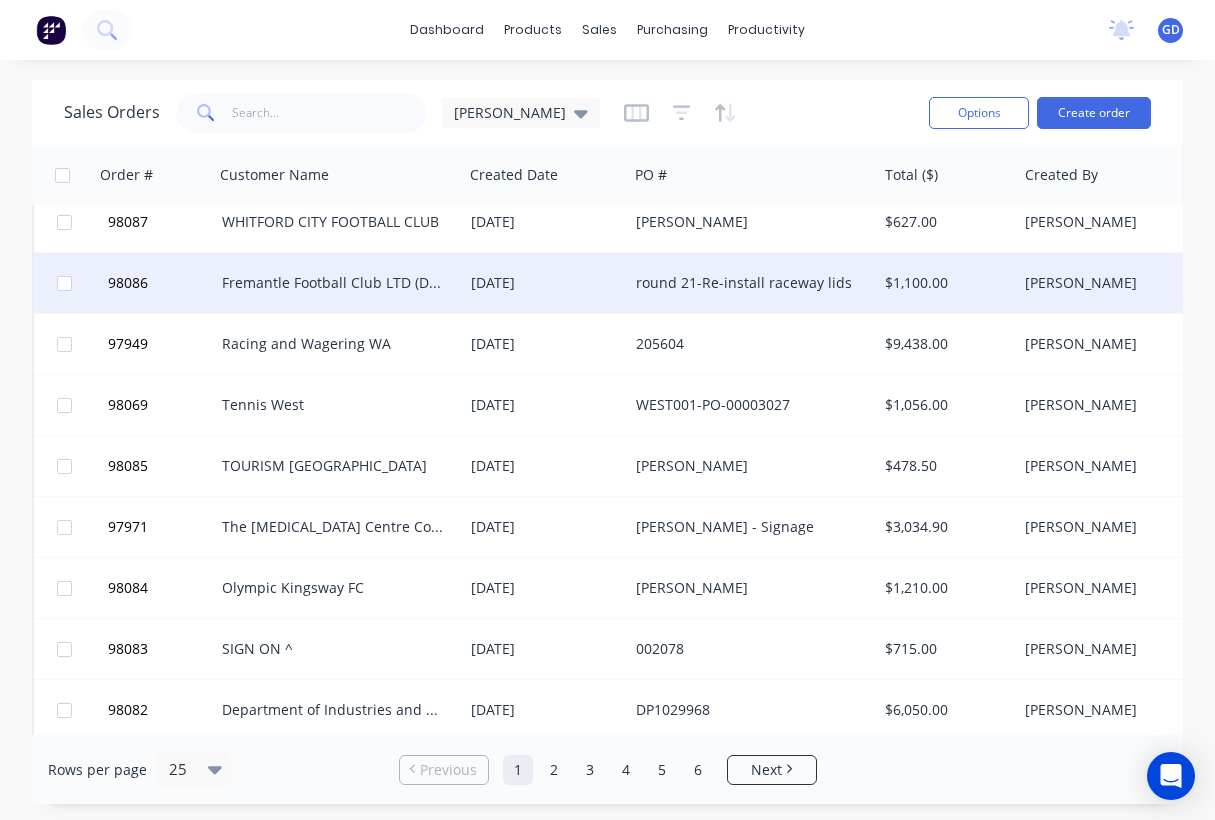 scroll, scrollTop: 331, scrollLeft: 0, axis: vertical 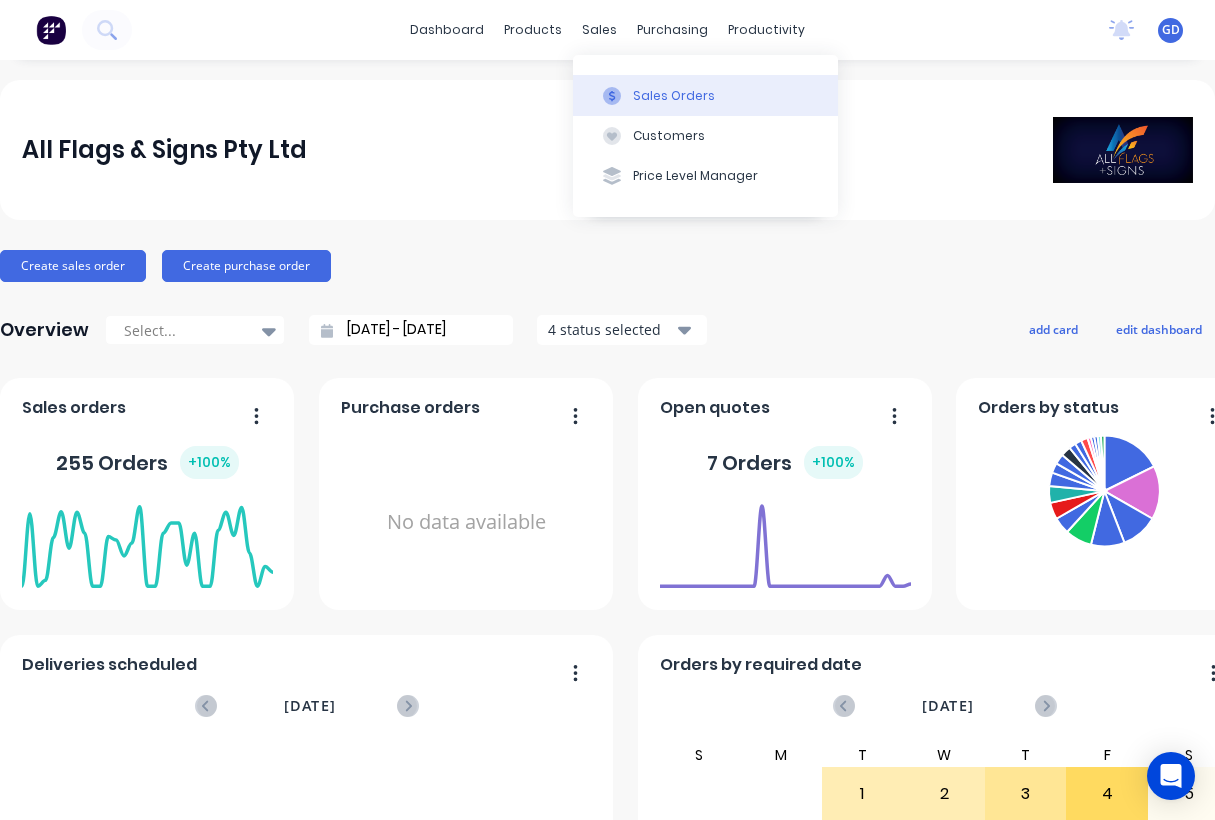 click on "Sales Orders" at bounding box center (674, 96) 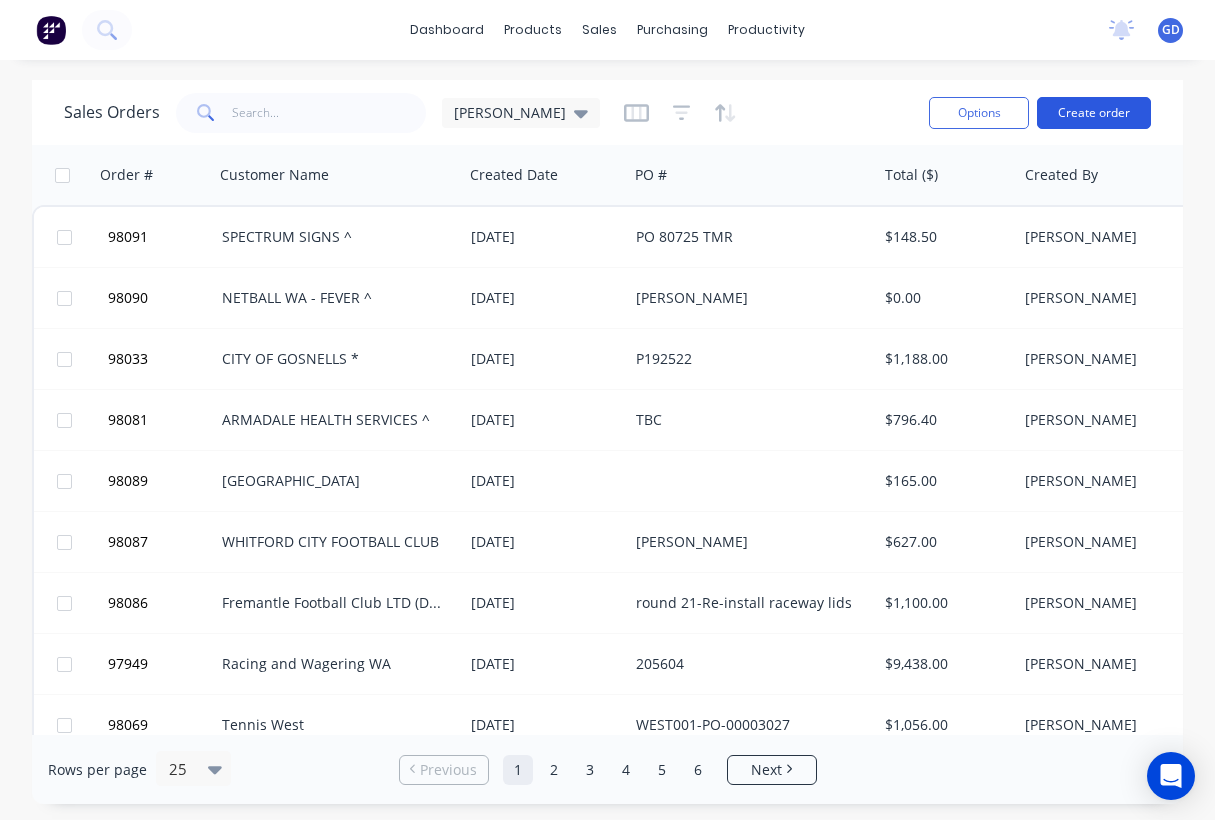 click on "Create order" at bounding box center [1094, 113] 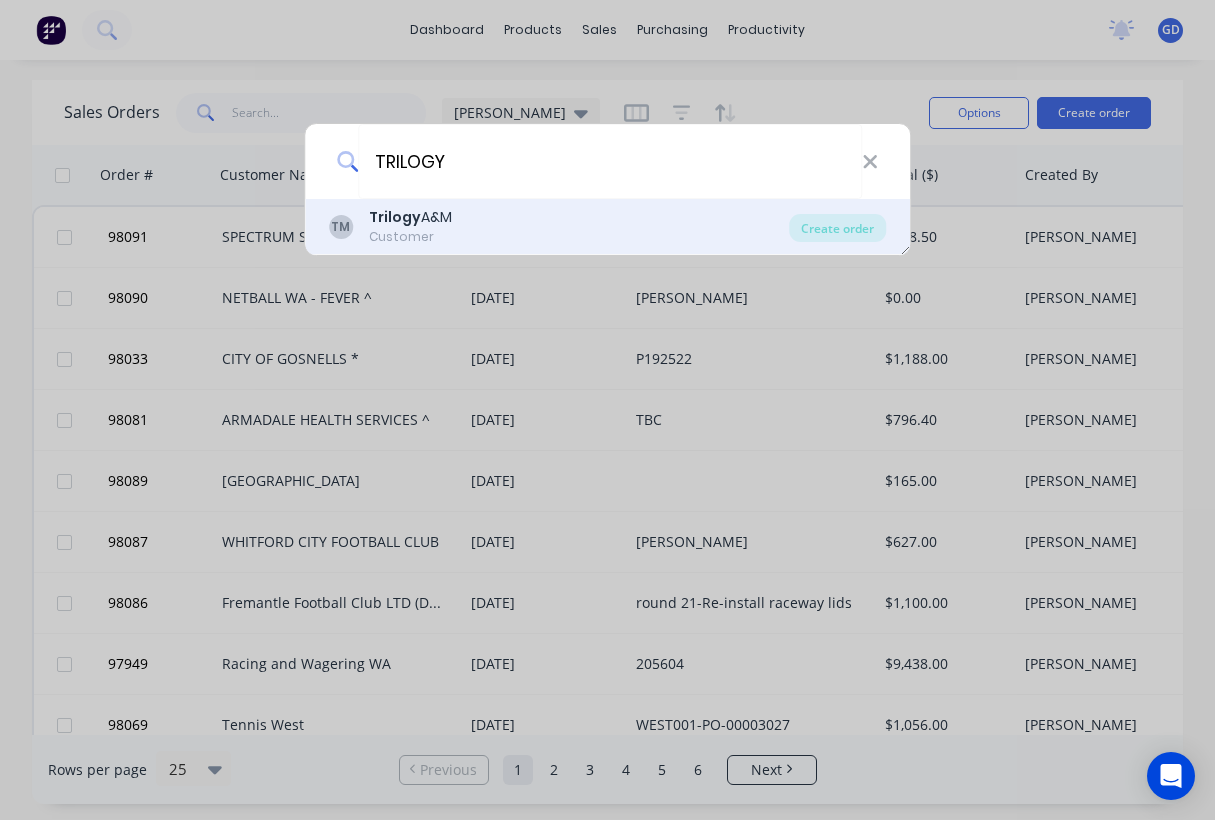 type on "TRILOGY" 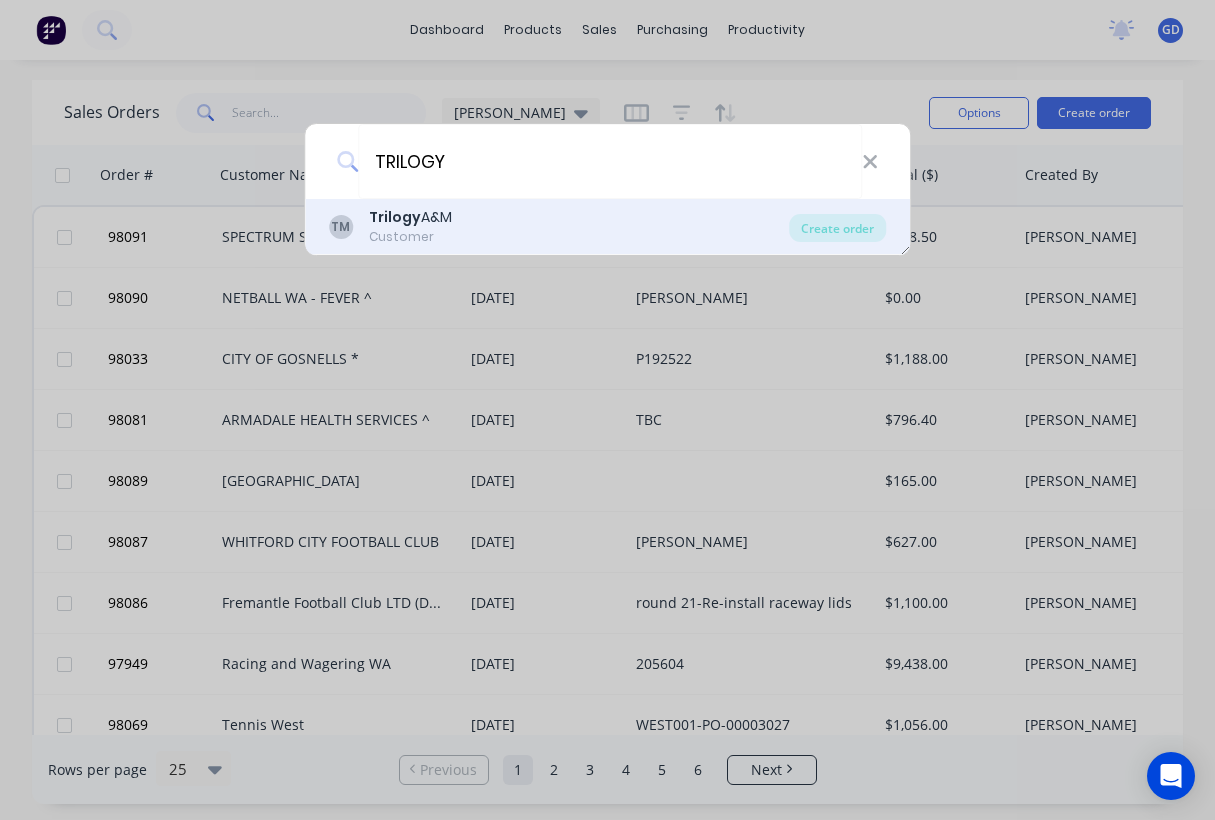 click on "Trilogy  A&M" at bounding box center (410, 217) 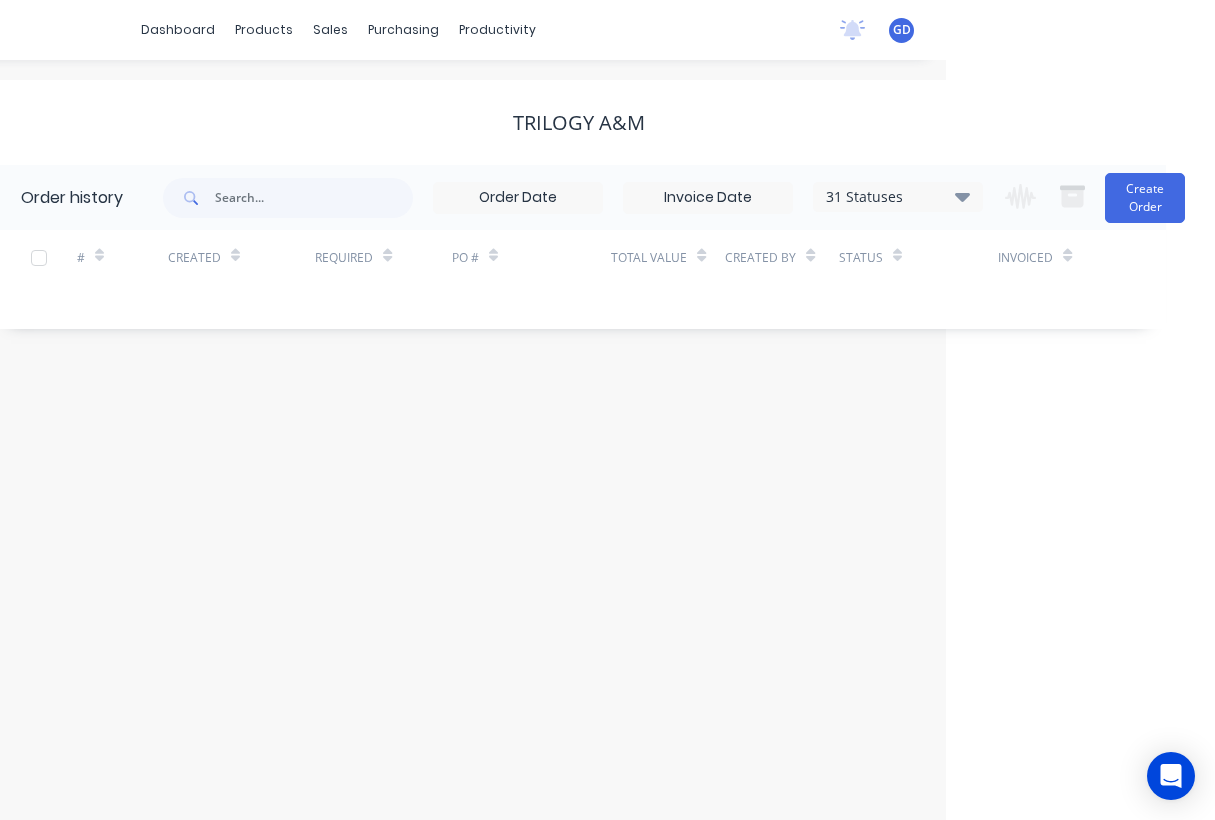 scroll, scrollTop: 0, scrollLeft: 269, axis: horizontal 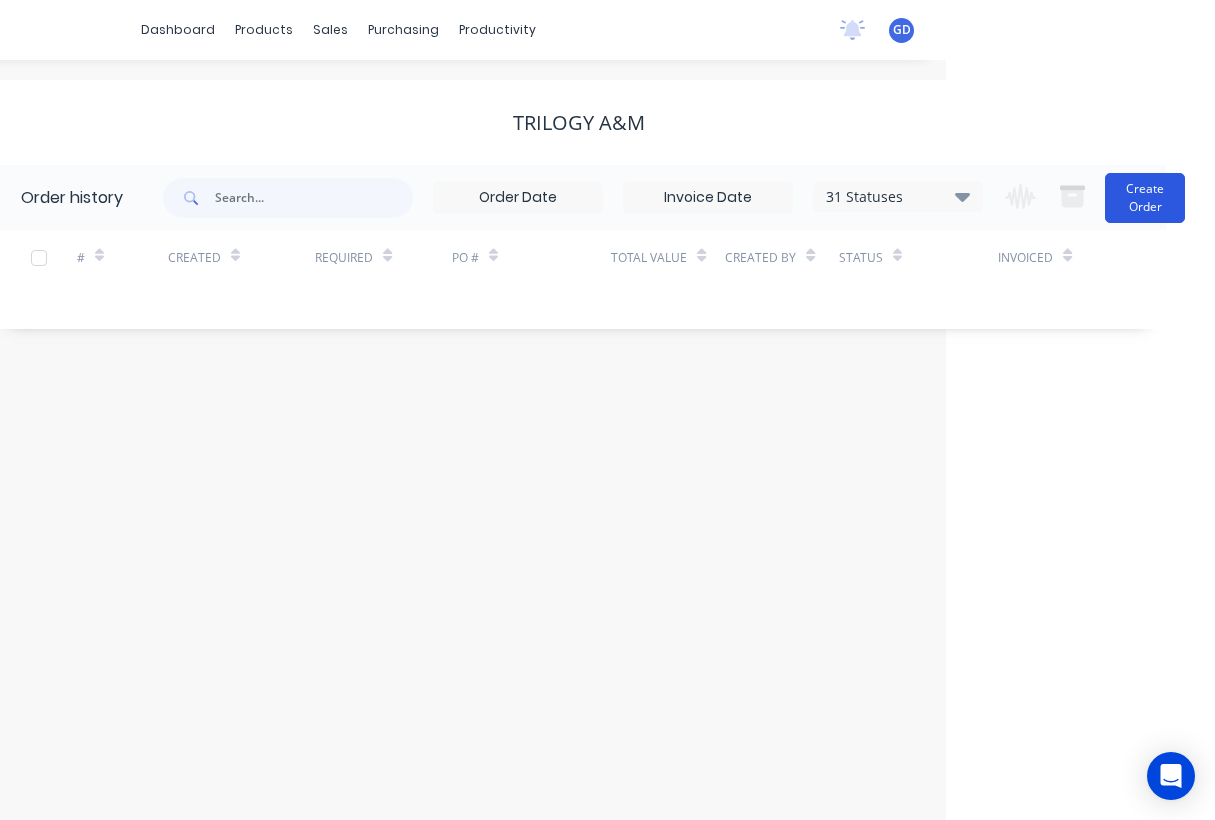 click on "Create Order" at bounding box center [1145, 198] 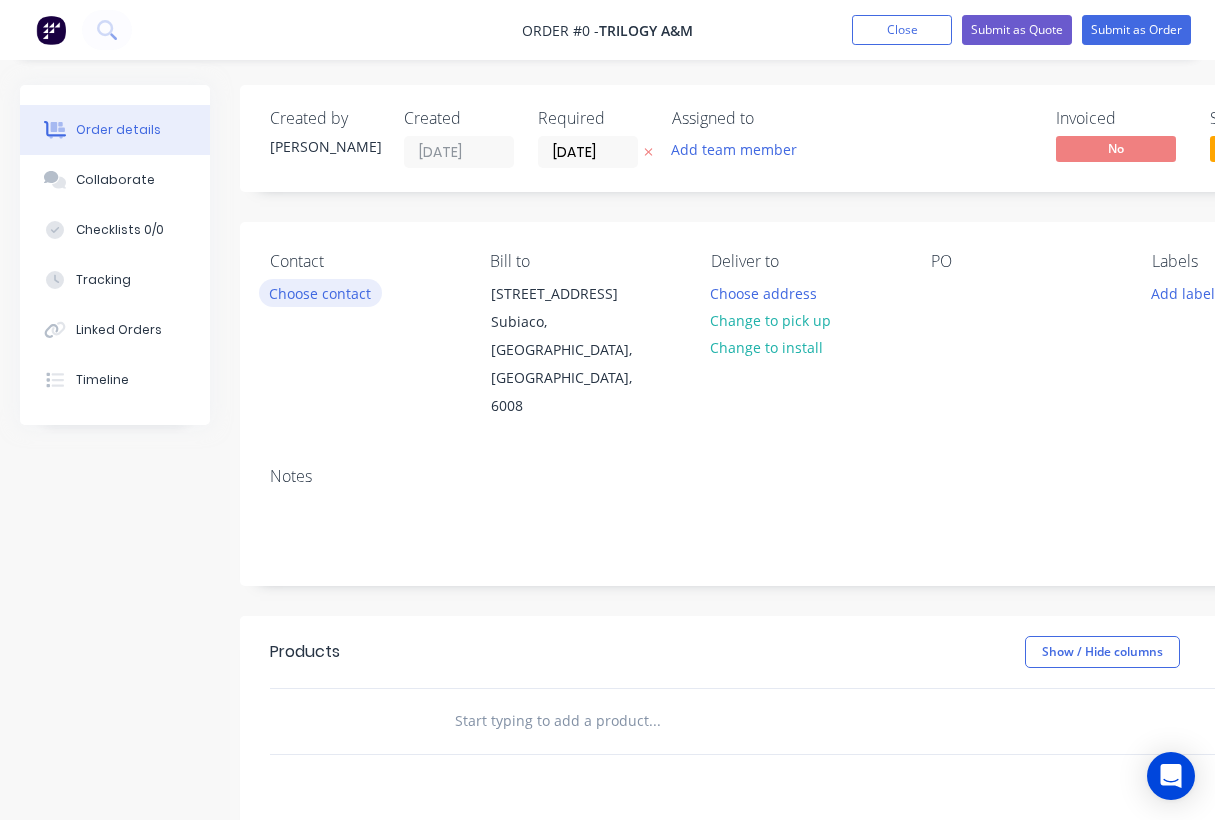 click on "Choose contact" at bounding box center [320, 292] 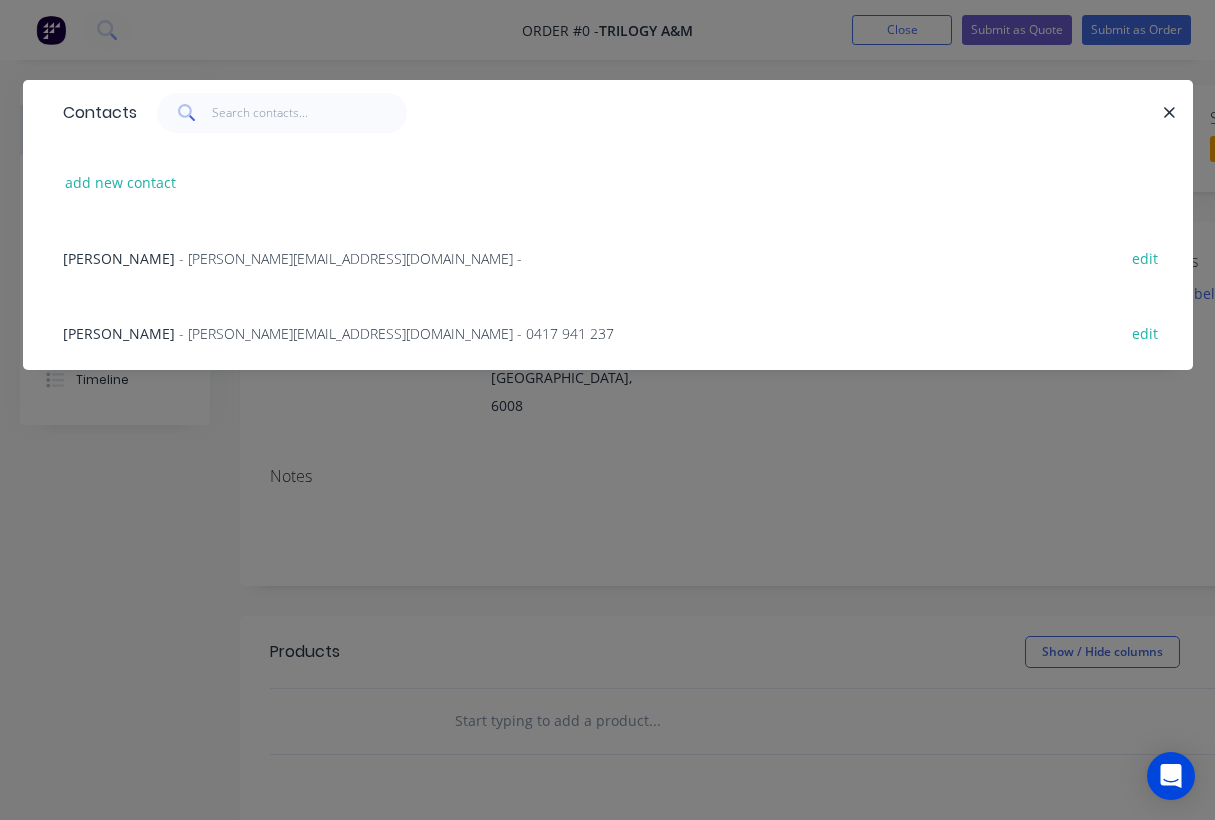 click on "Nita Davey" at bounding box center (119, 333) 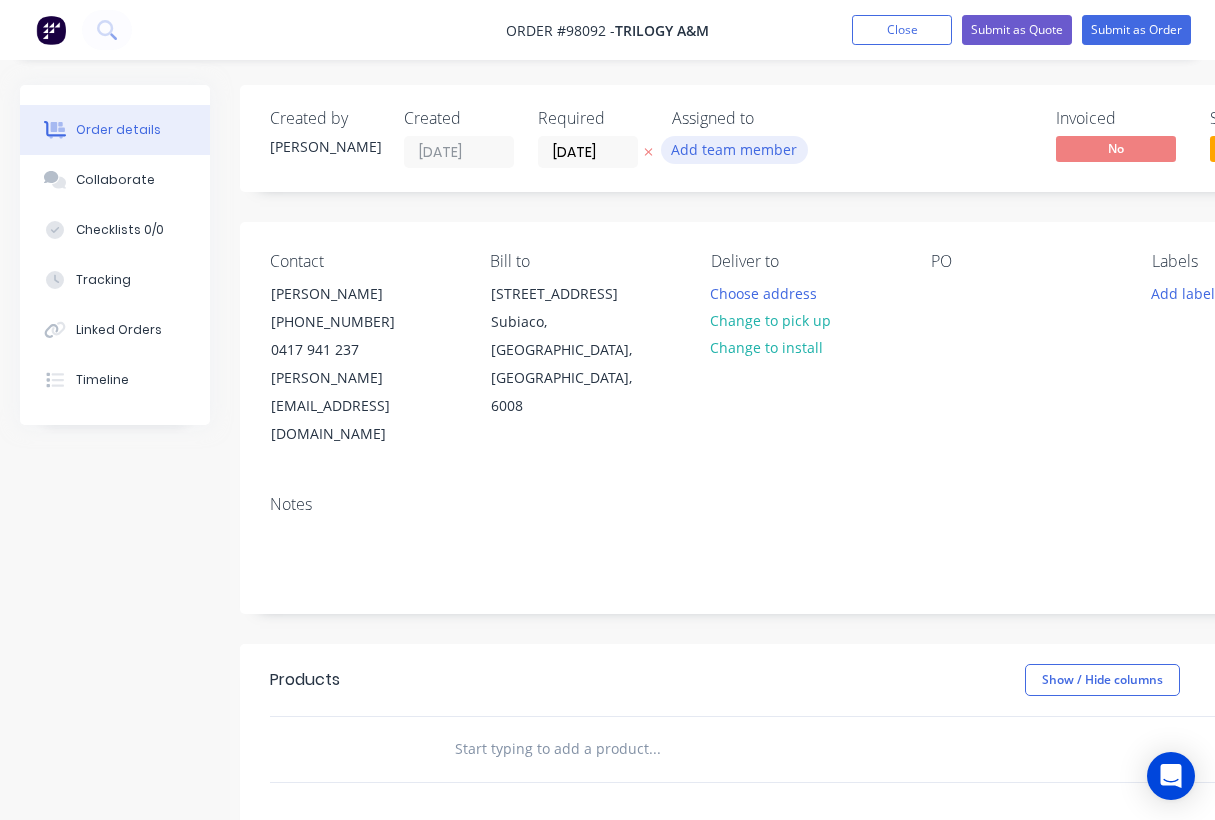 click on "Add team member" at bounding box center (734, 149) 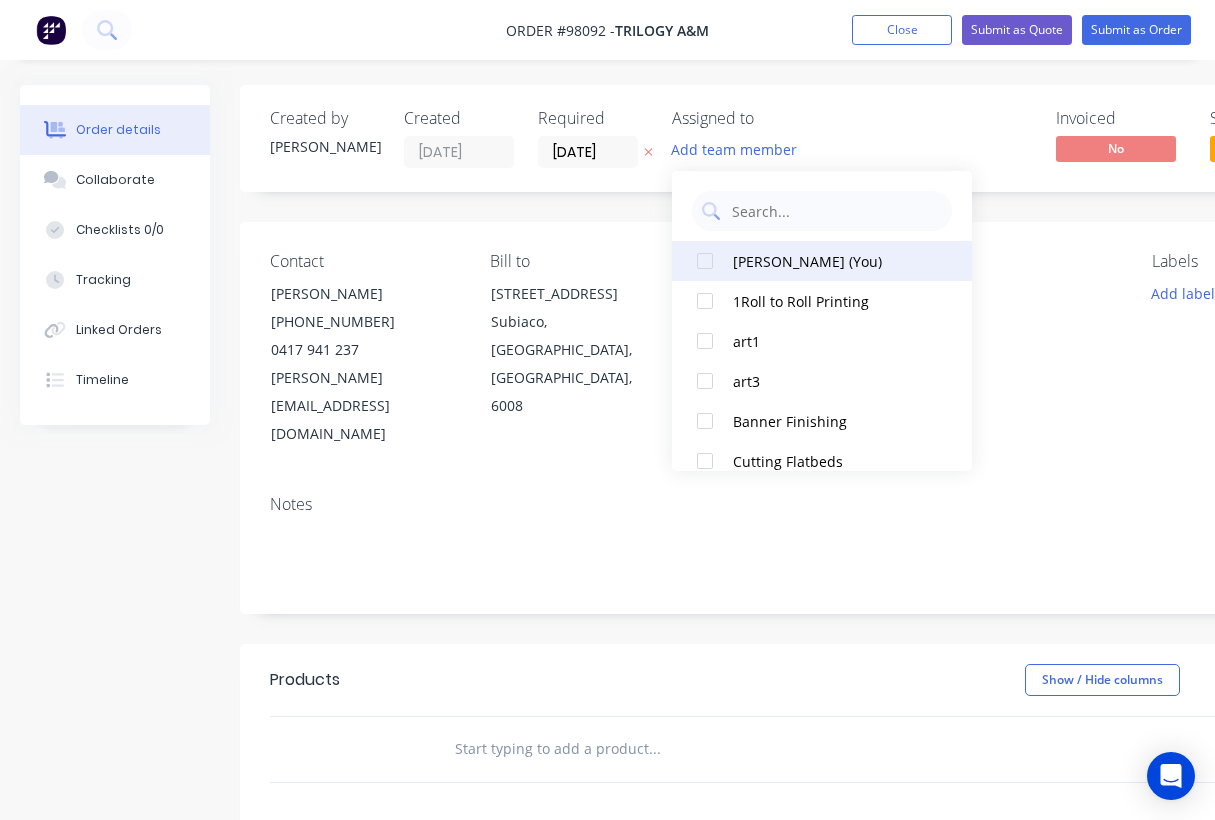 click at bounding box center (705, 261) 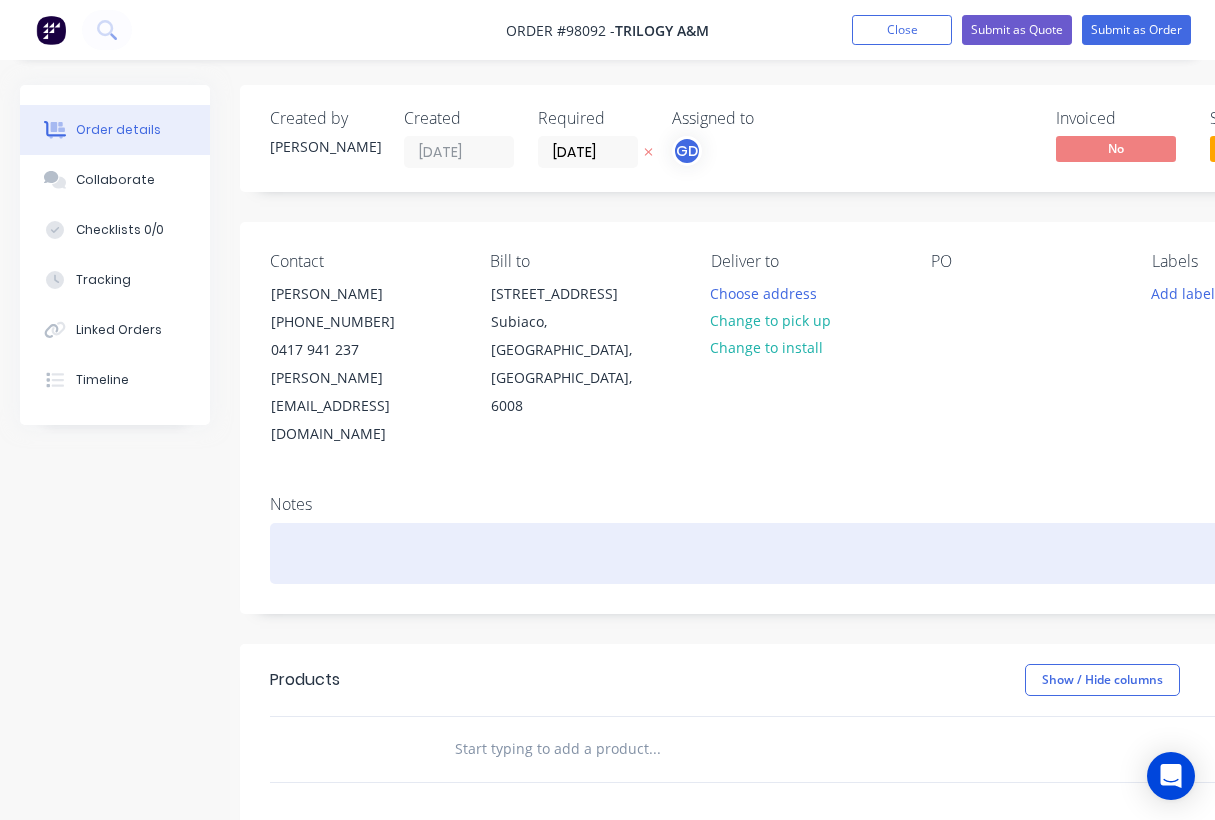 click at bounding box center (805, 553) 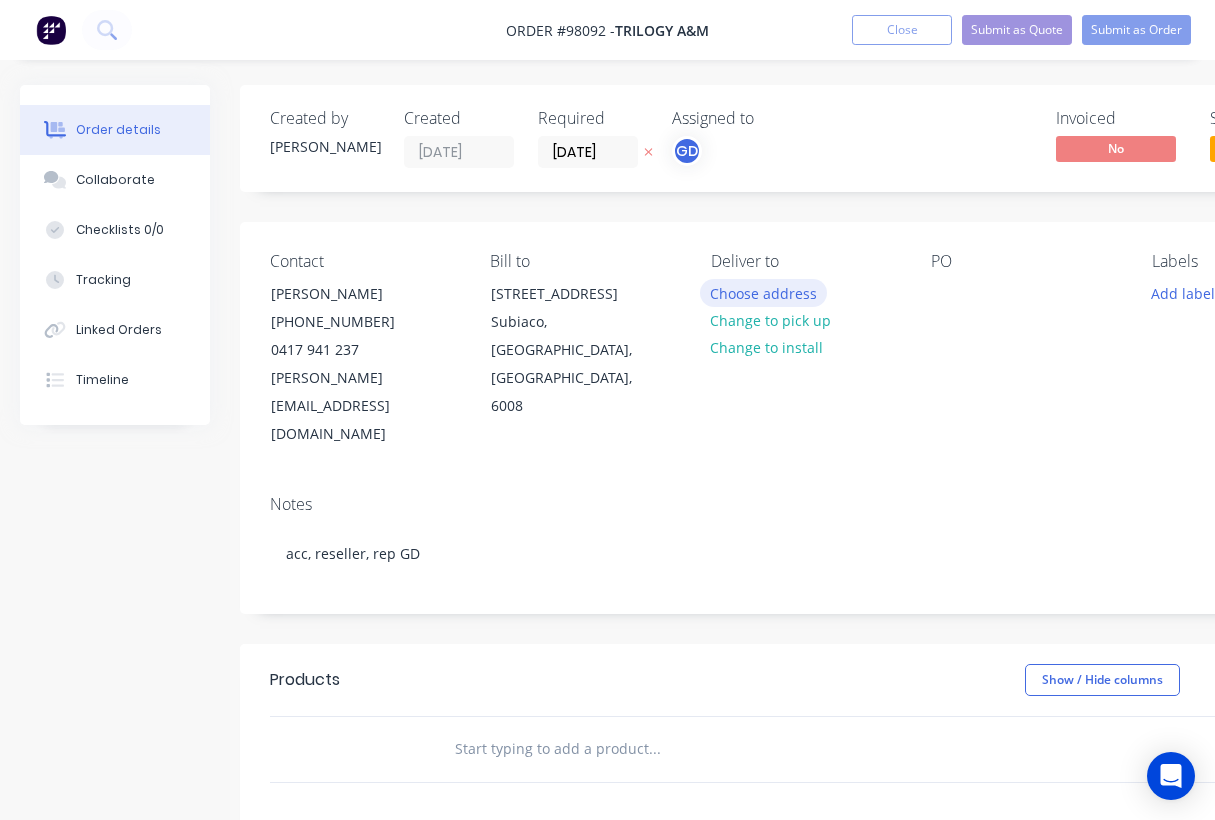 click on "Choose address" at bounding box center [764, 292] 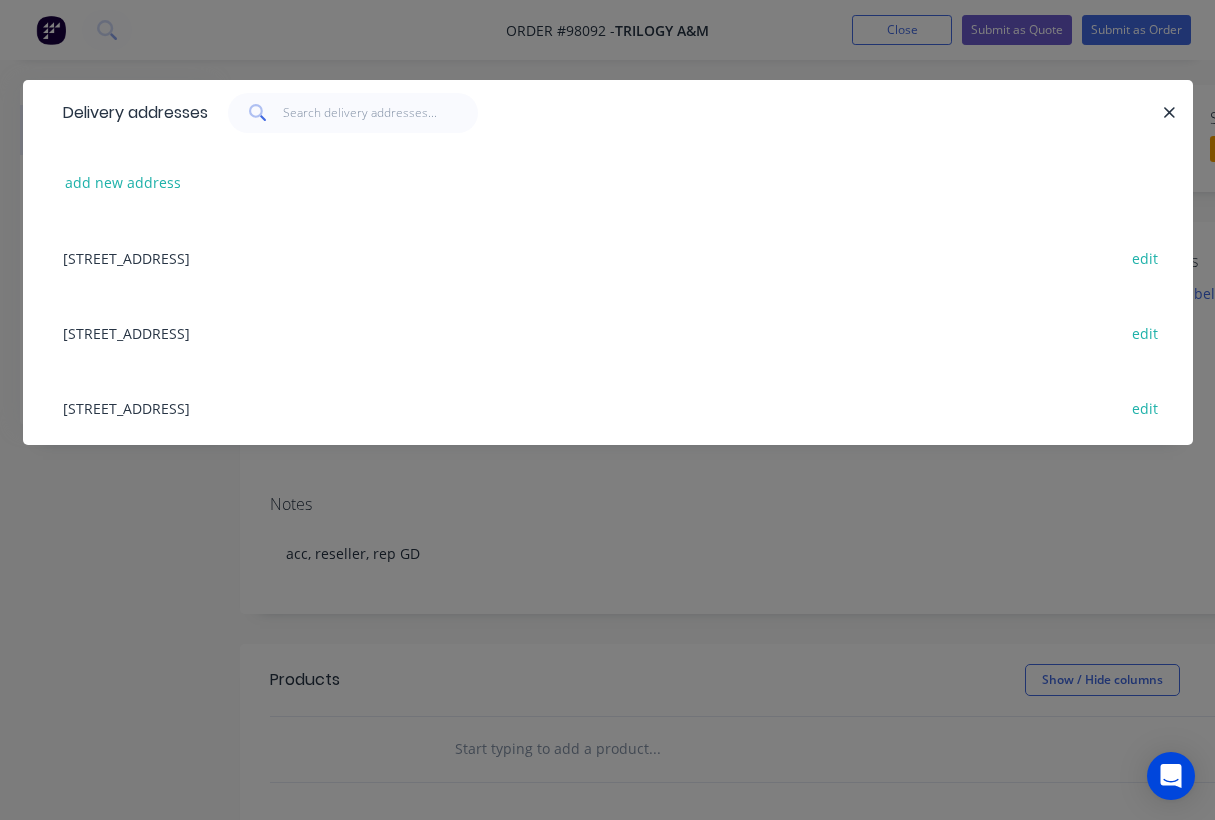 click on "300 Hay St, Subiaco, Western Australia, Australia, 6008 edit" at bounding box center [608, 257] 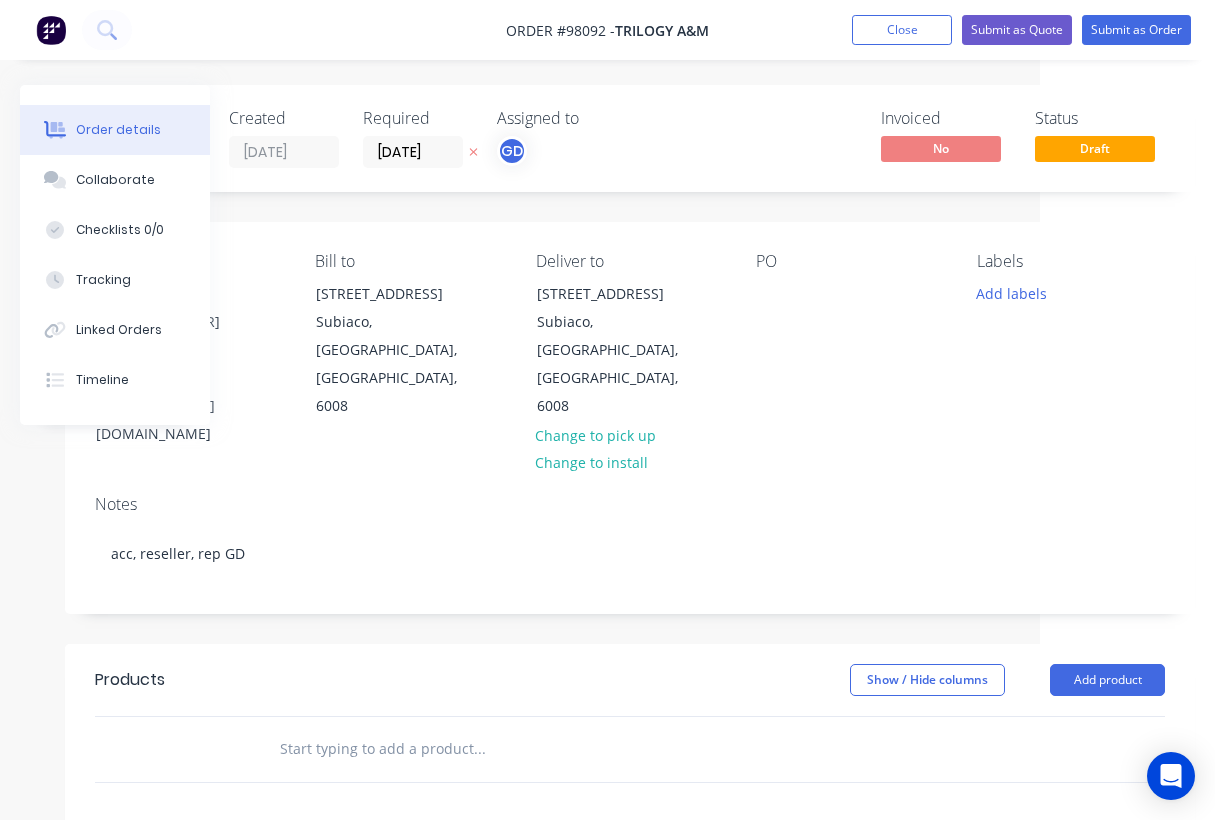 scroll, scrollTop: 0, scrollLeft: 175, axis: horizontal 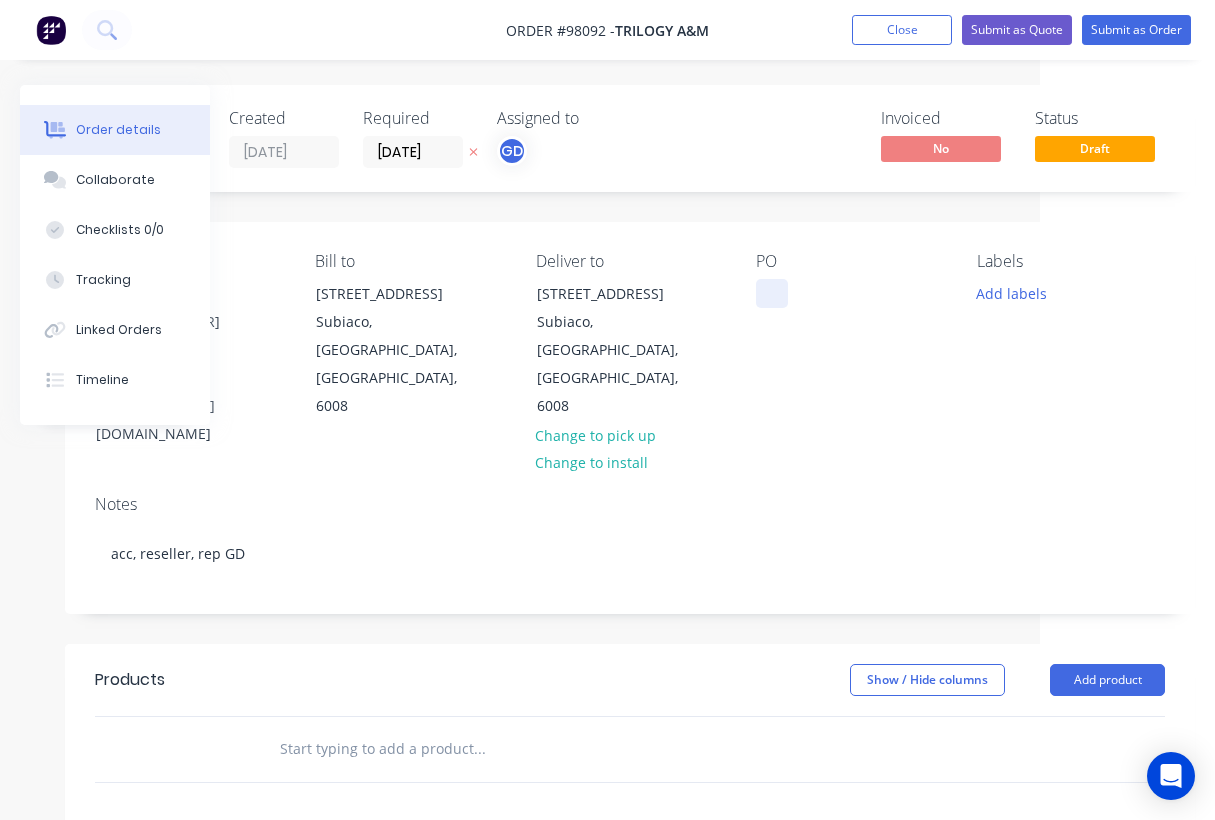 click at bounding box center [772, 293] 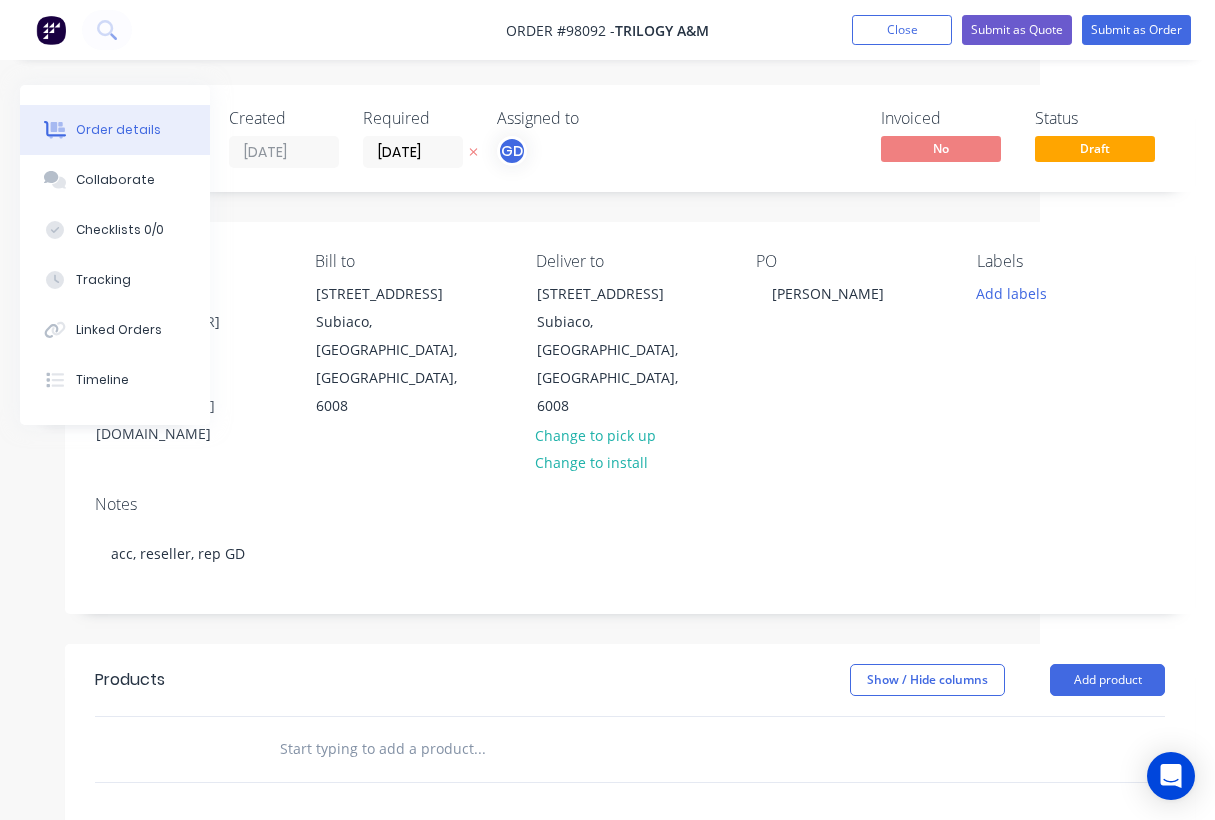 click on "PO NITA" at bounding box center [850, 350] 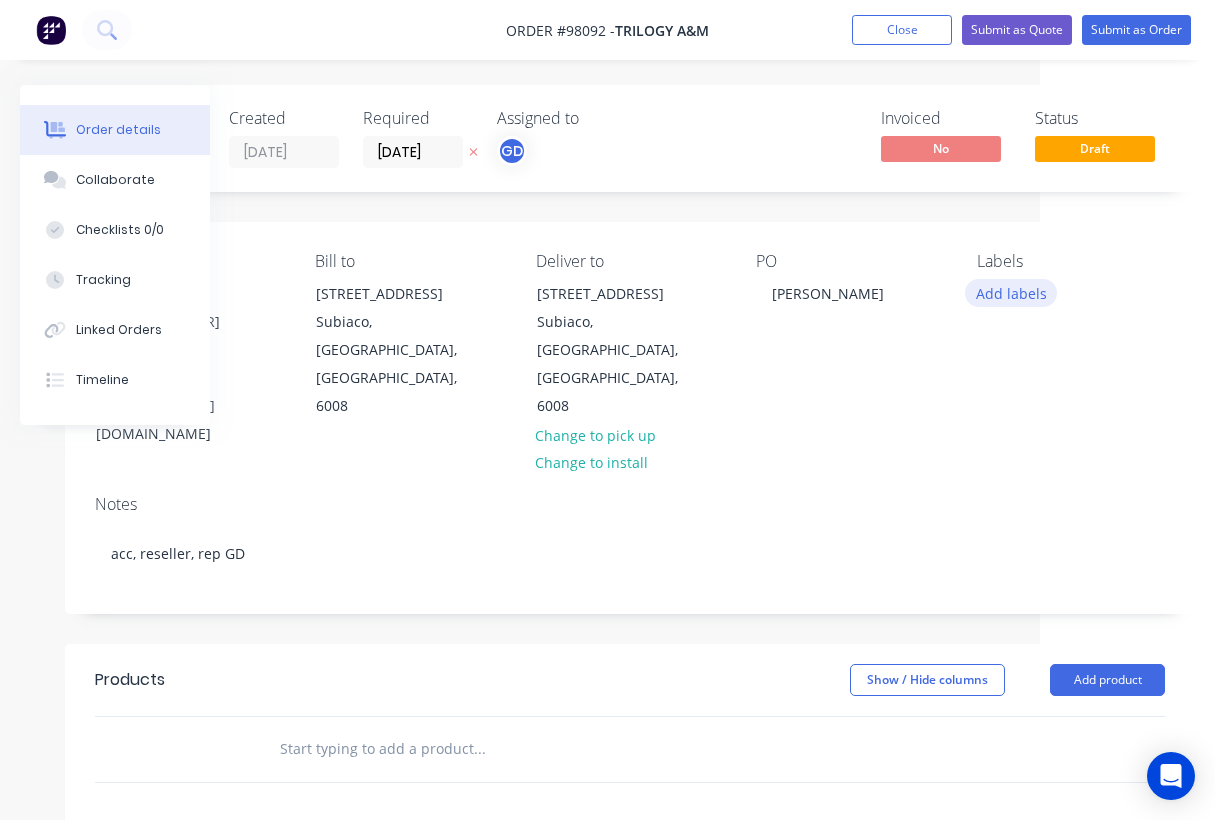 click on "Add labels" at bounding box center (1011, 292) 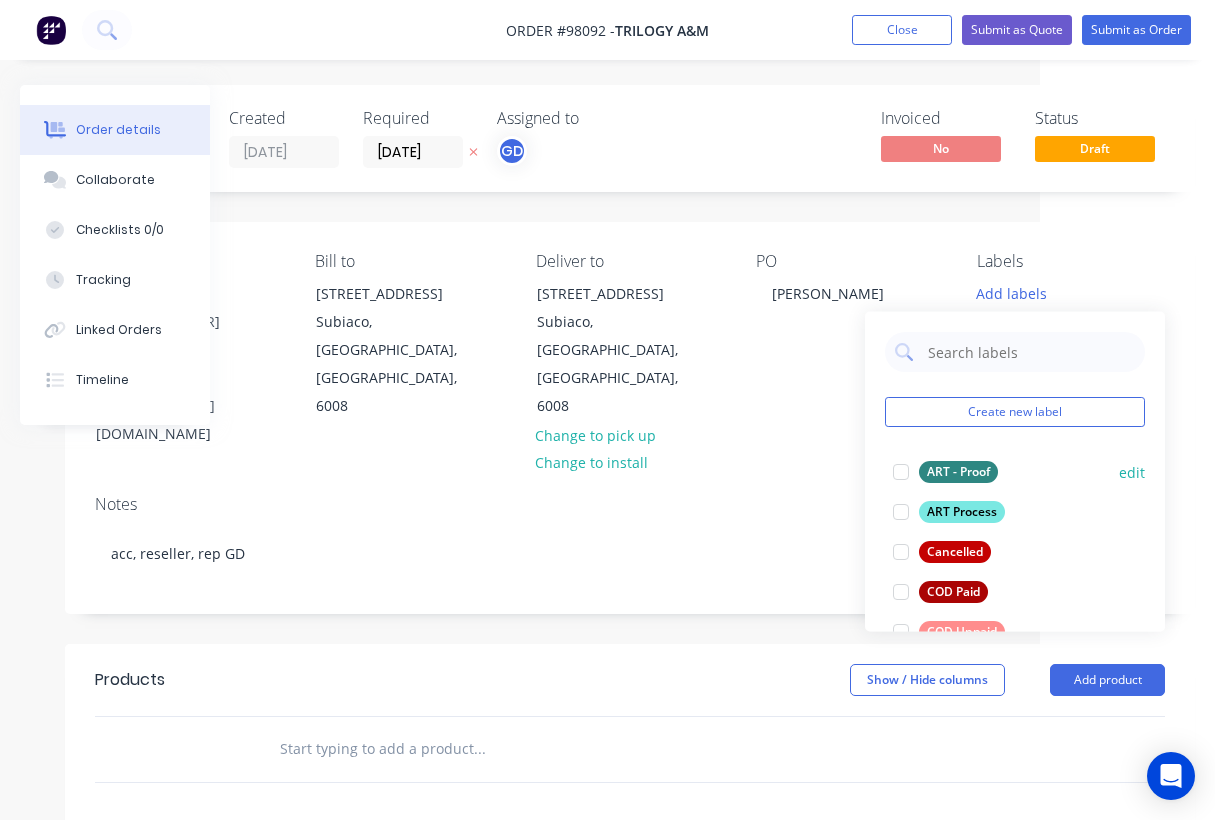 click on "ART - Proof" at bounding box center [958, 472] 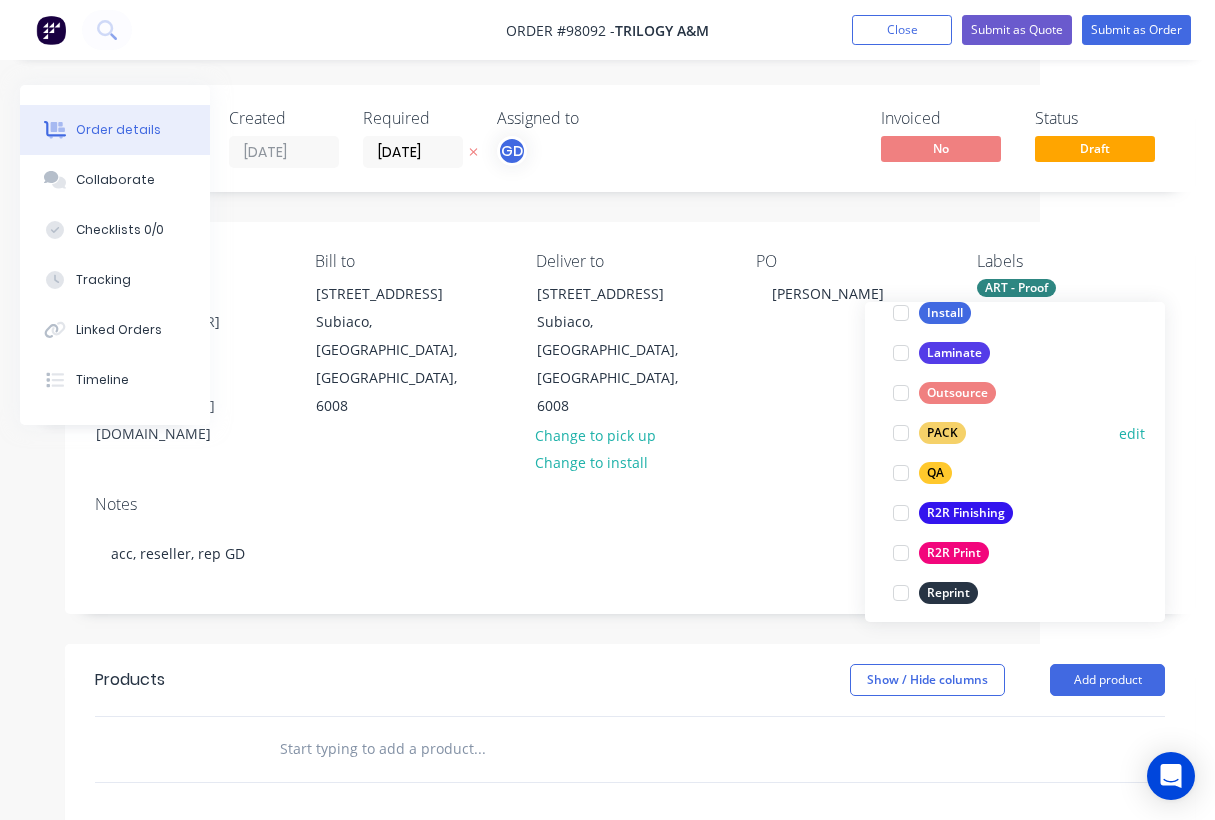 scroll, scrollTop: 673, scrollLeft: 0, axis: vertical 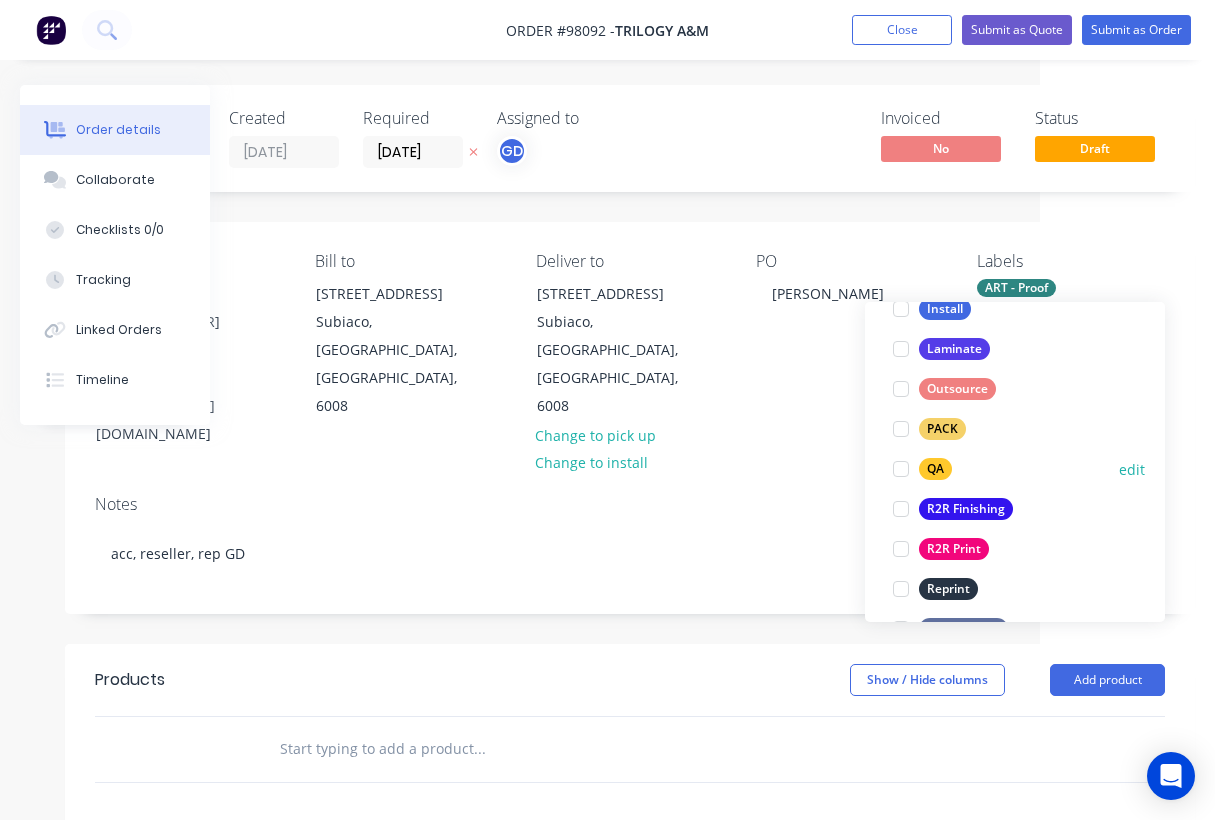 click on "R2R Finishing" at bounding box center (966, 509) 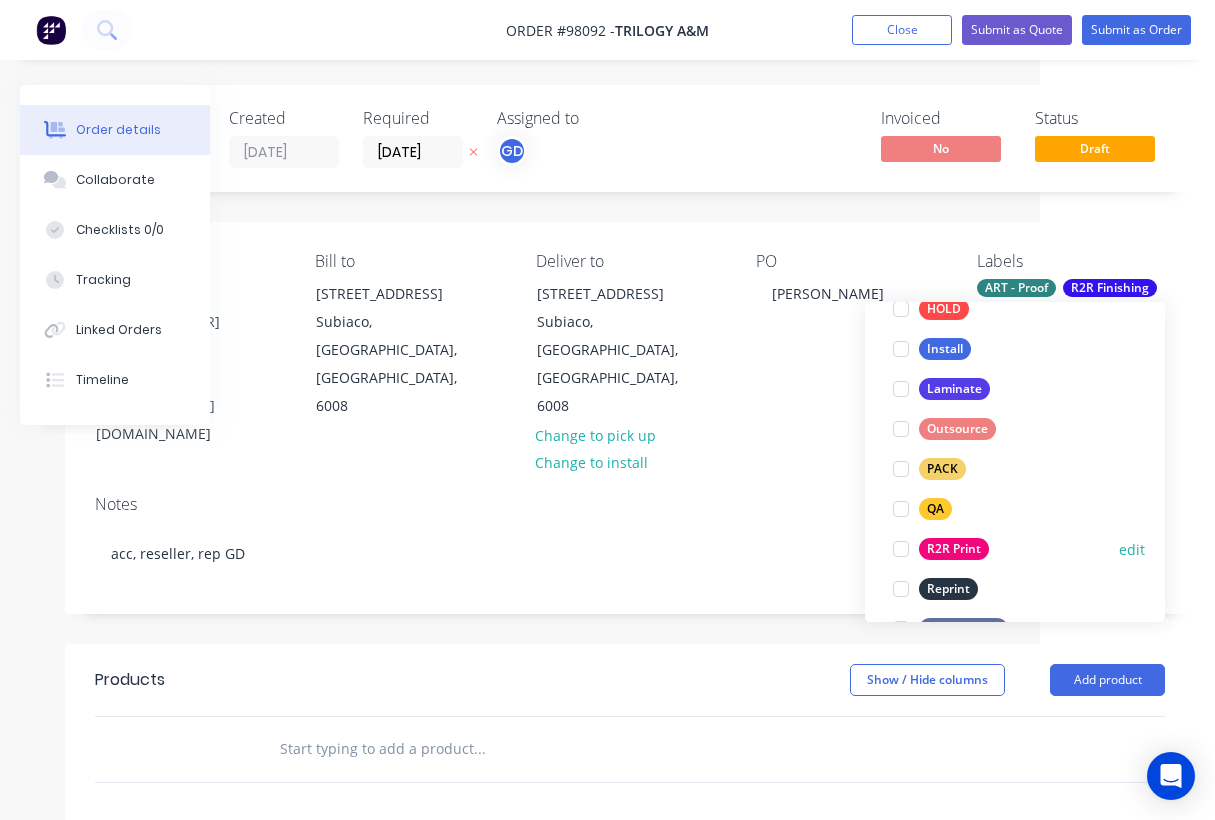 click on "R2R Print" at bounding box center [954, 549] 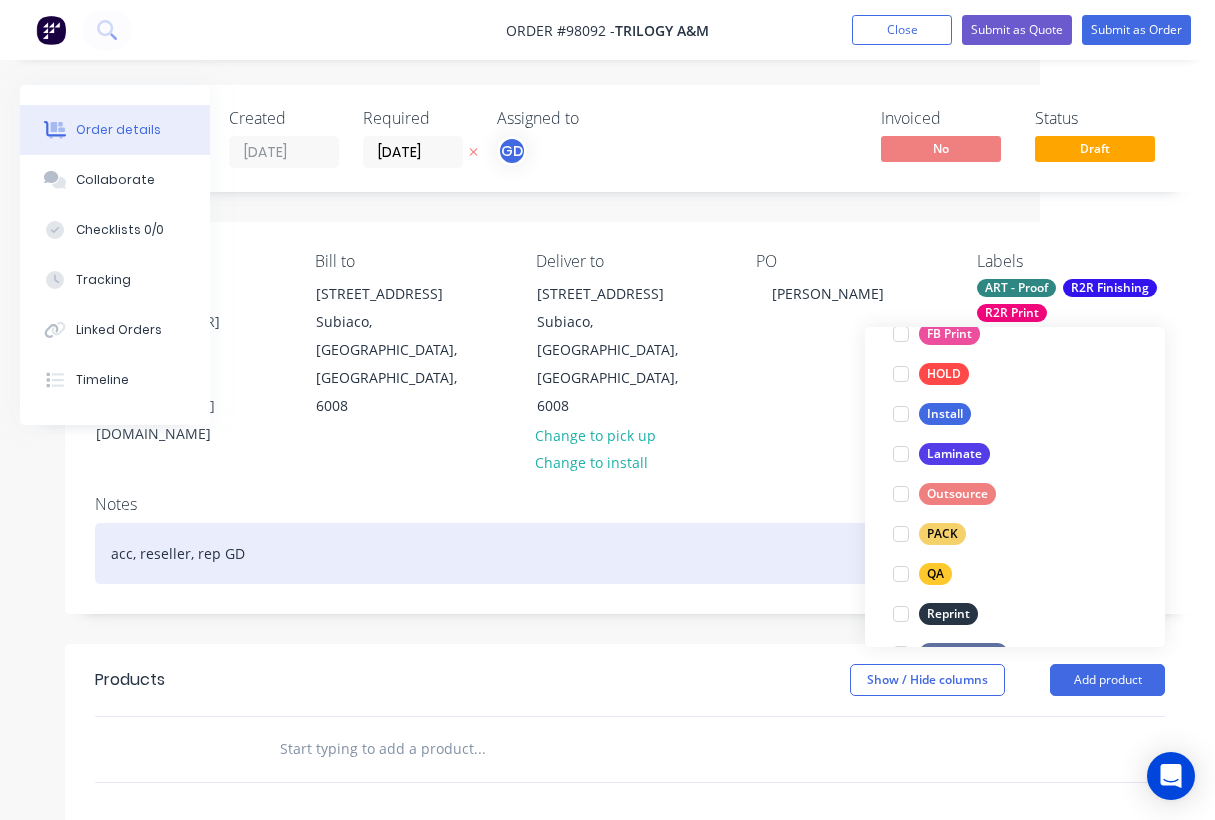 click on "acc, reseller, rep GD" at bounding box center [630, 553] 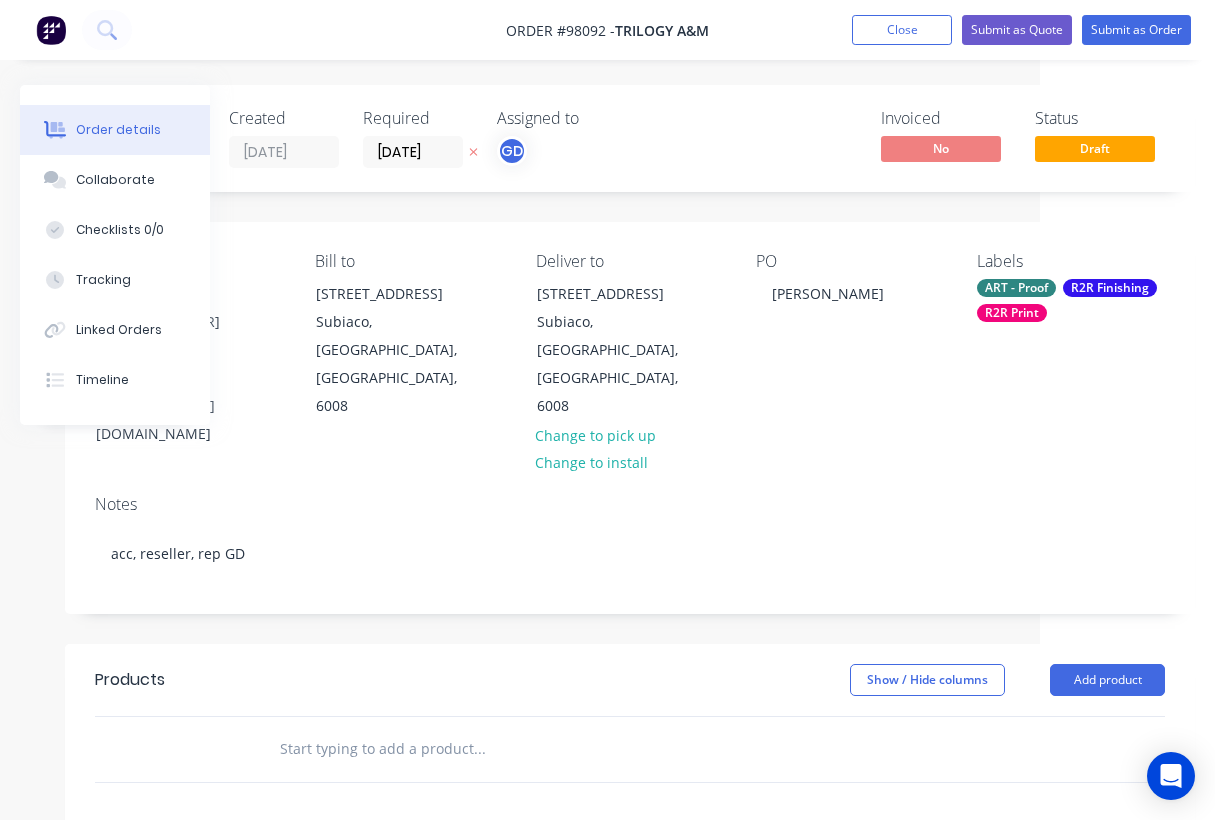 click at bounding box center [479, 749] 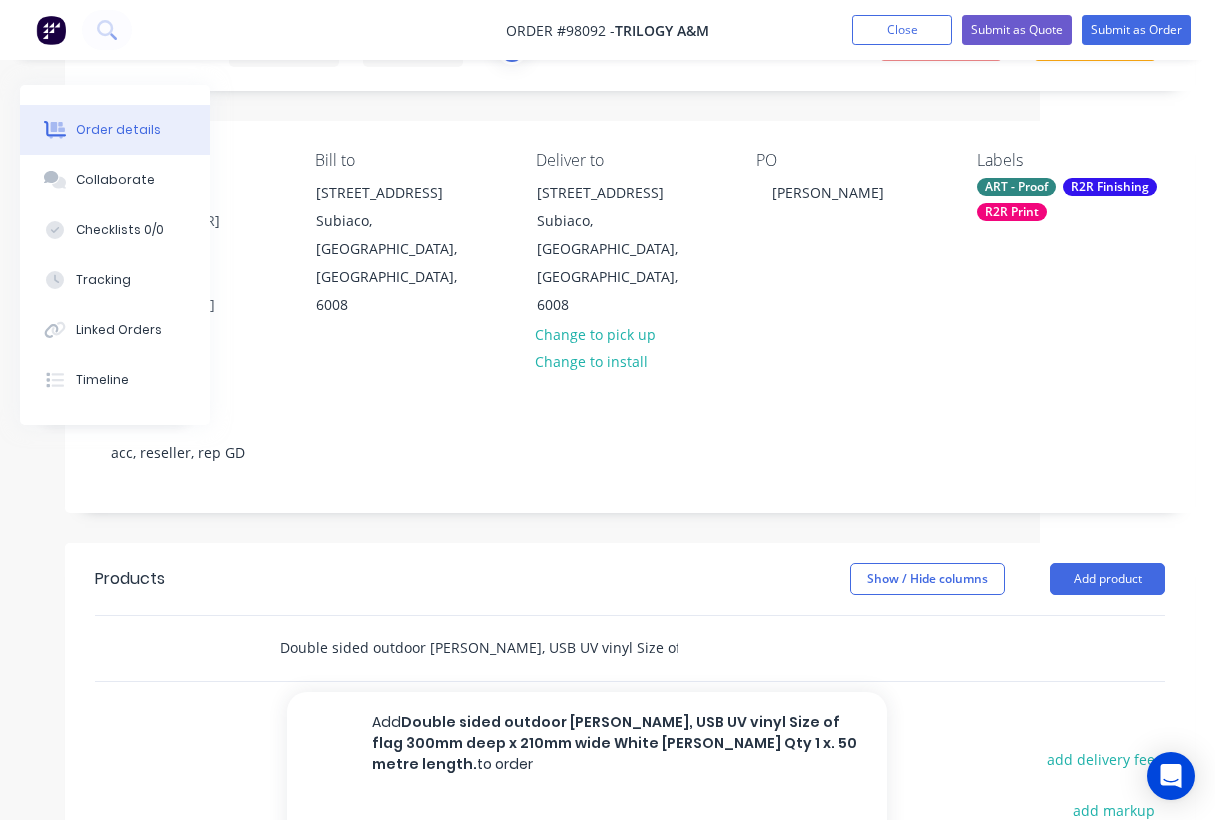 scroll, scrollTop: 104, scrollLeft: 175, axis: both 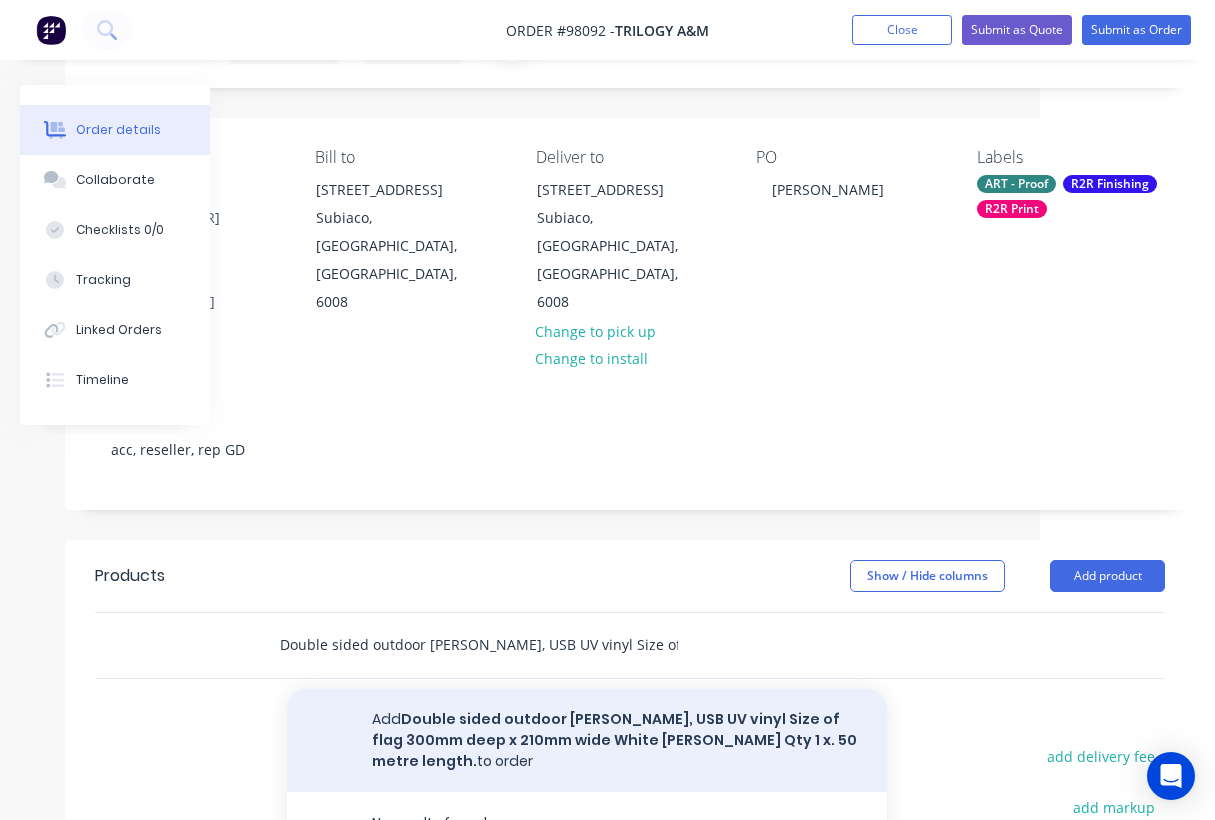 type on "Double sided outdoor bunting, USB UV vinyl Size of flag 300mm deep x 210mm wide White bunting Qty 1 x. 50 metre length." 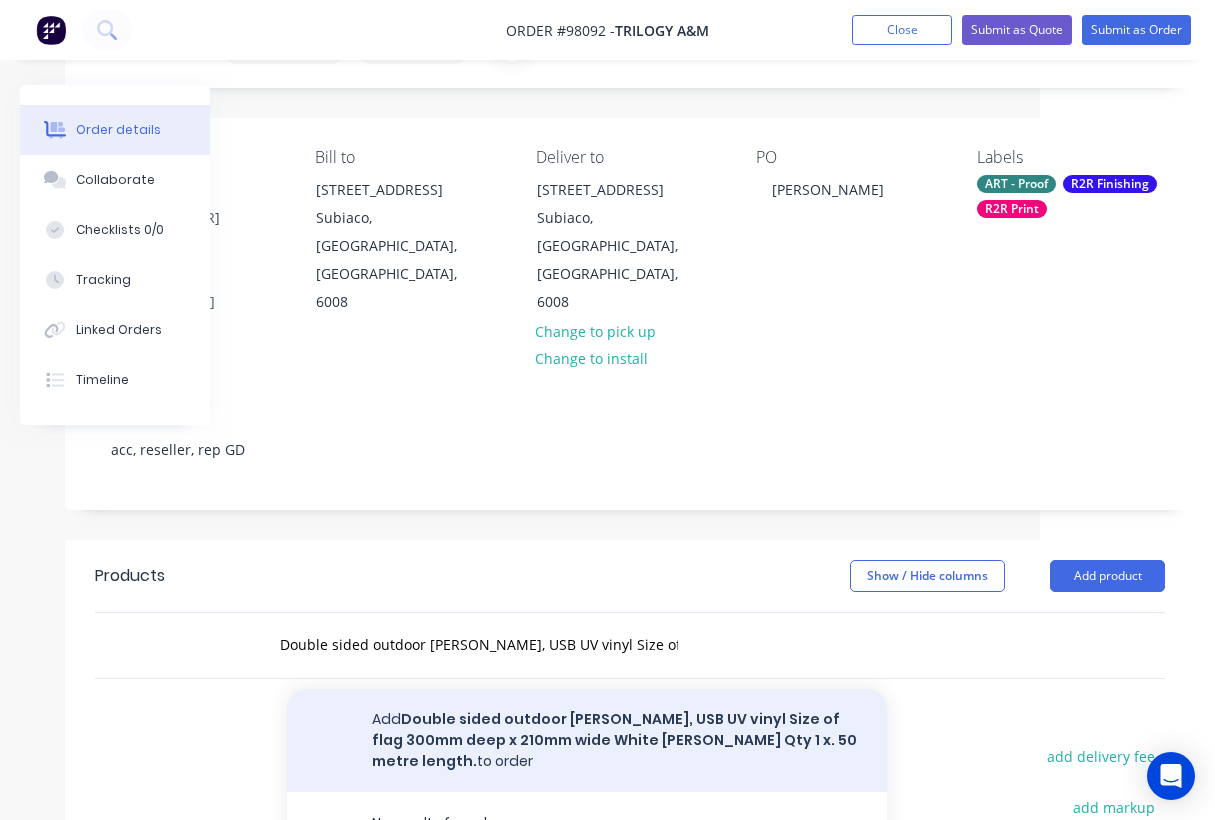 click on "Add  Double sided outdoor bunting, USB UV vinyl Size of flag 300mm deep x 210mm wide White bunting Qty 1 x. 50 metre length.  to order" at bounding box center (587, 740) 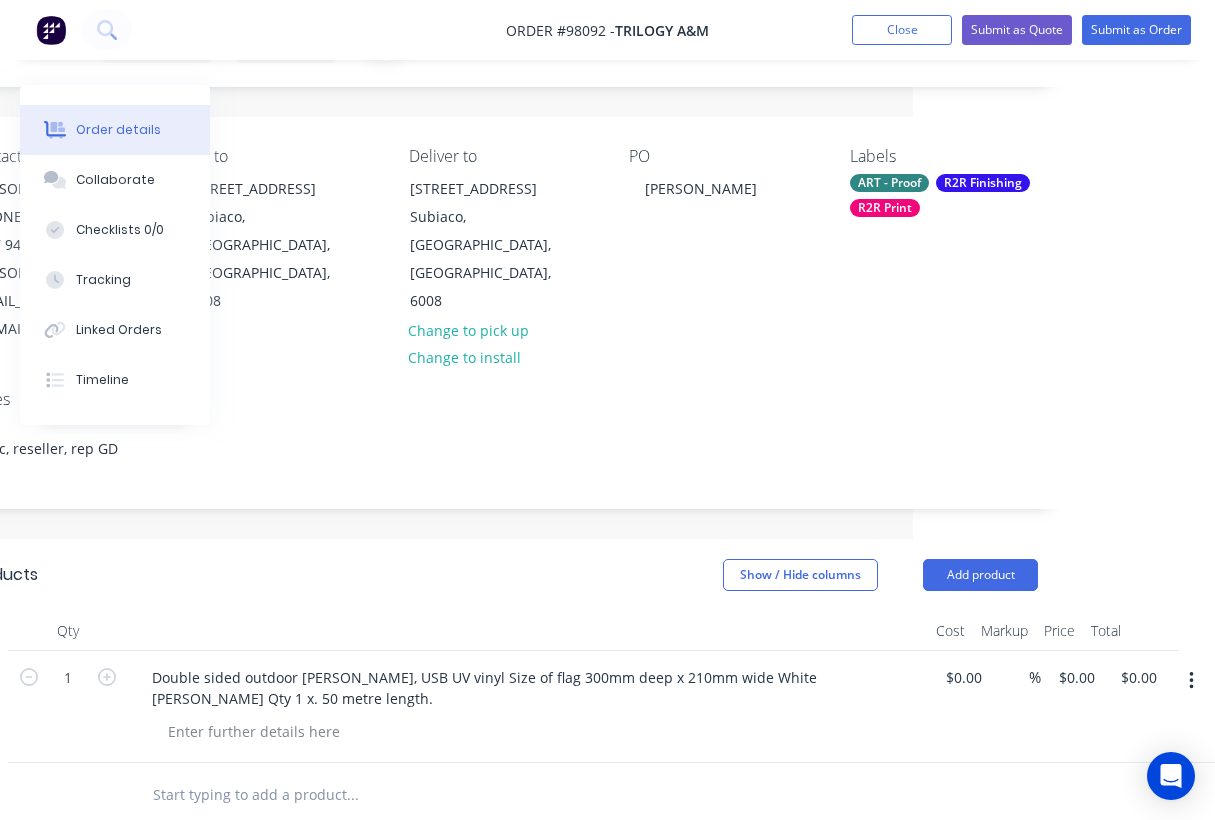 scroll, scrollTop: 105, scrollLeft: 302, axis: both 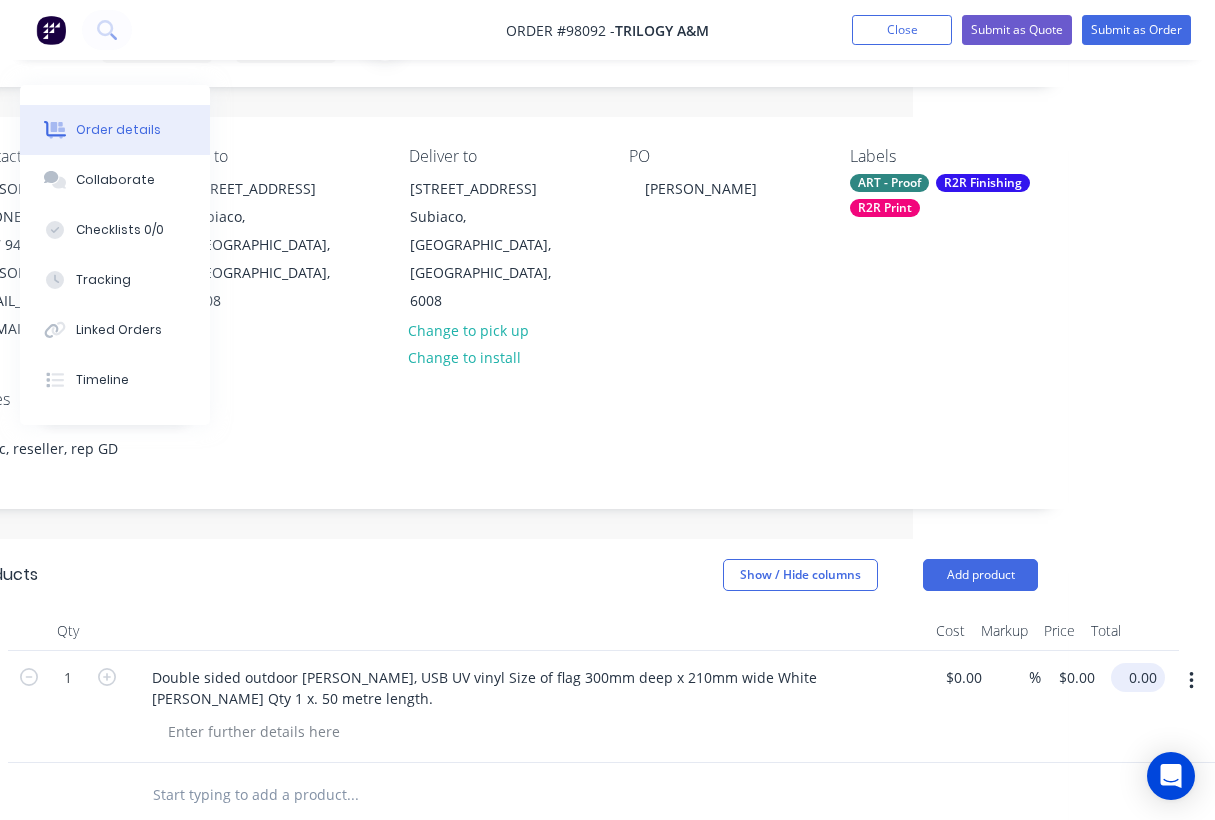 click on "0.00" at bounding box center (1142, 677) 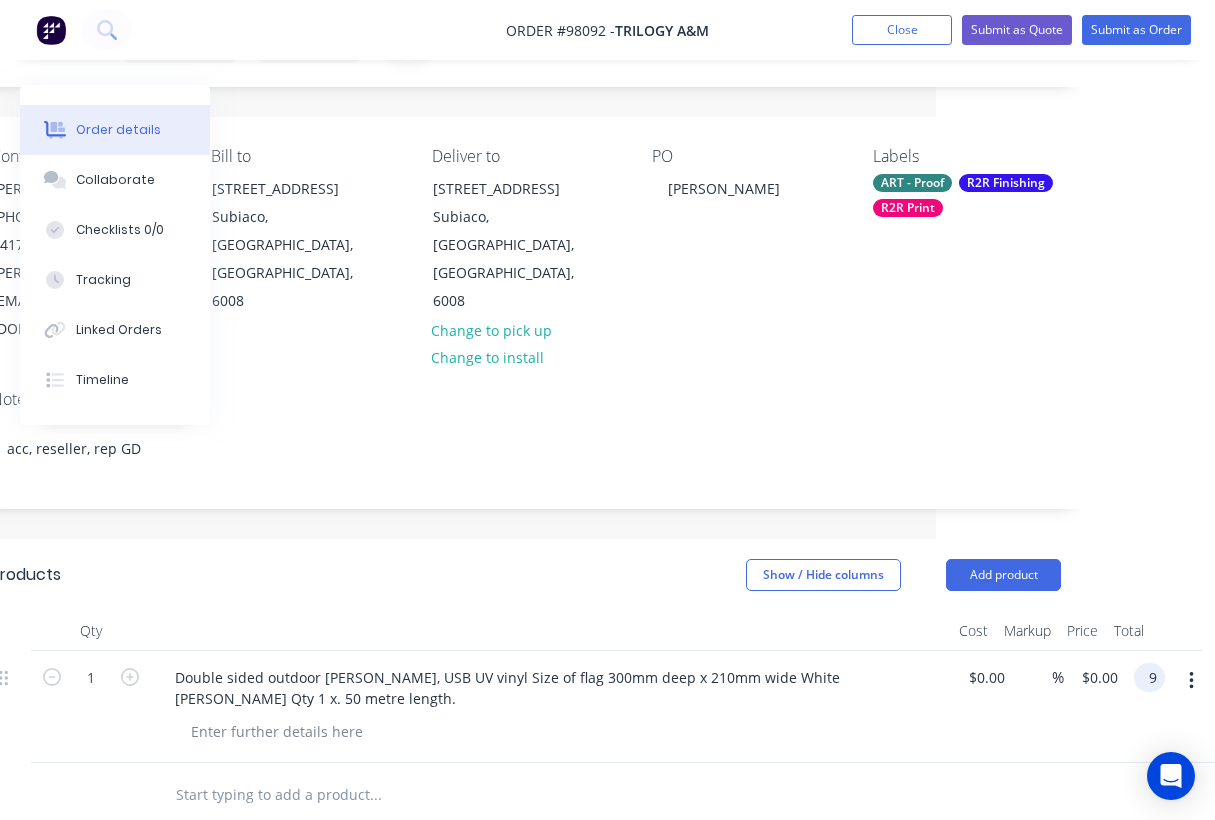 scroll, scrollTop: 105, scrollLeft: 279, axis: both 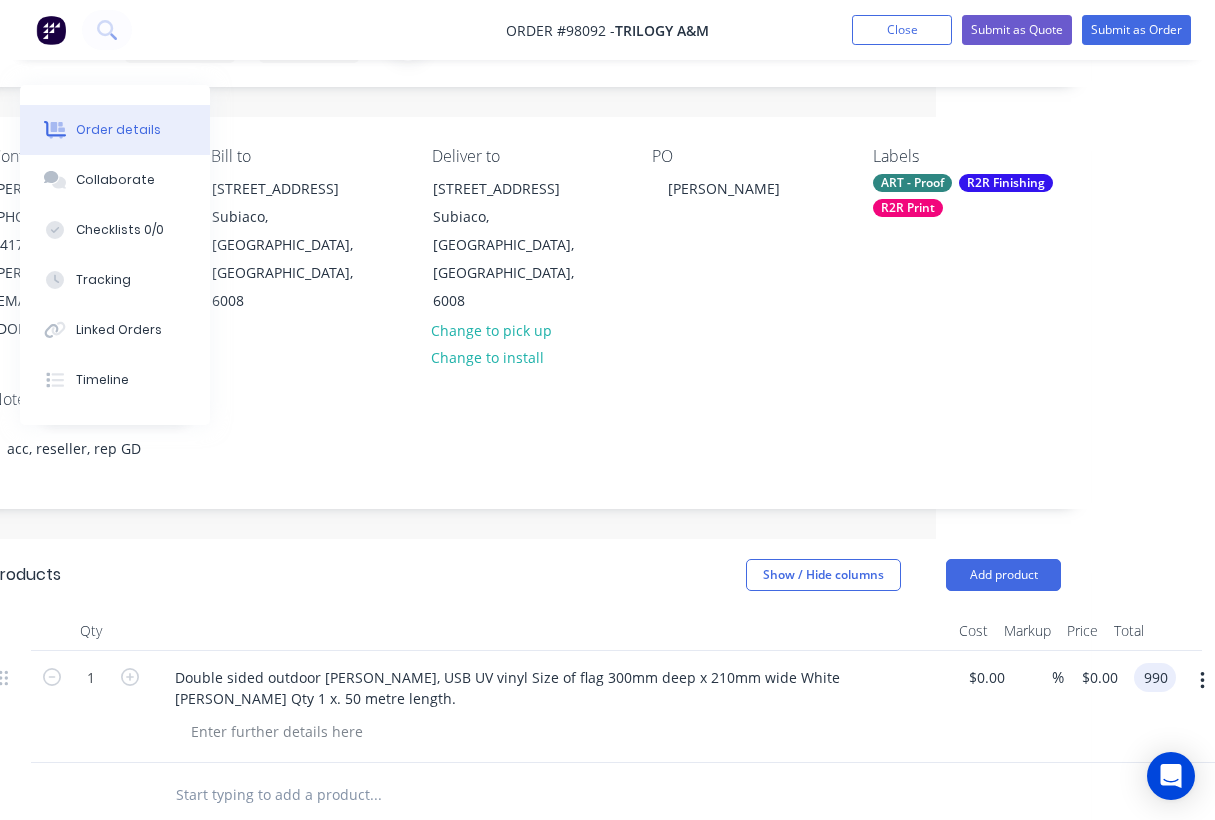 type on "$990.00" 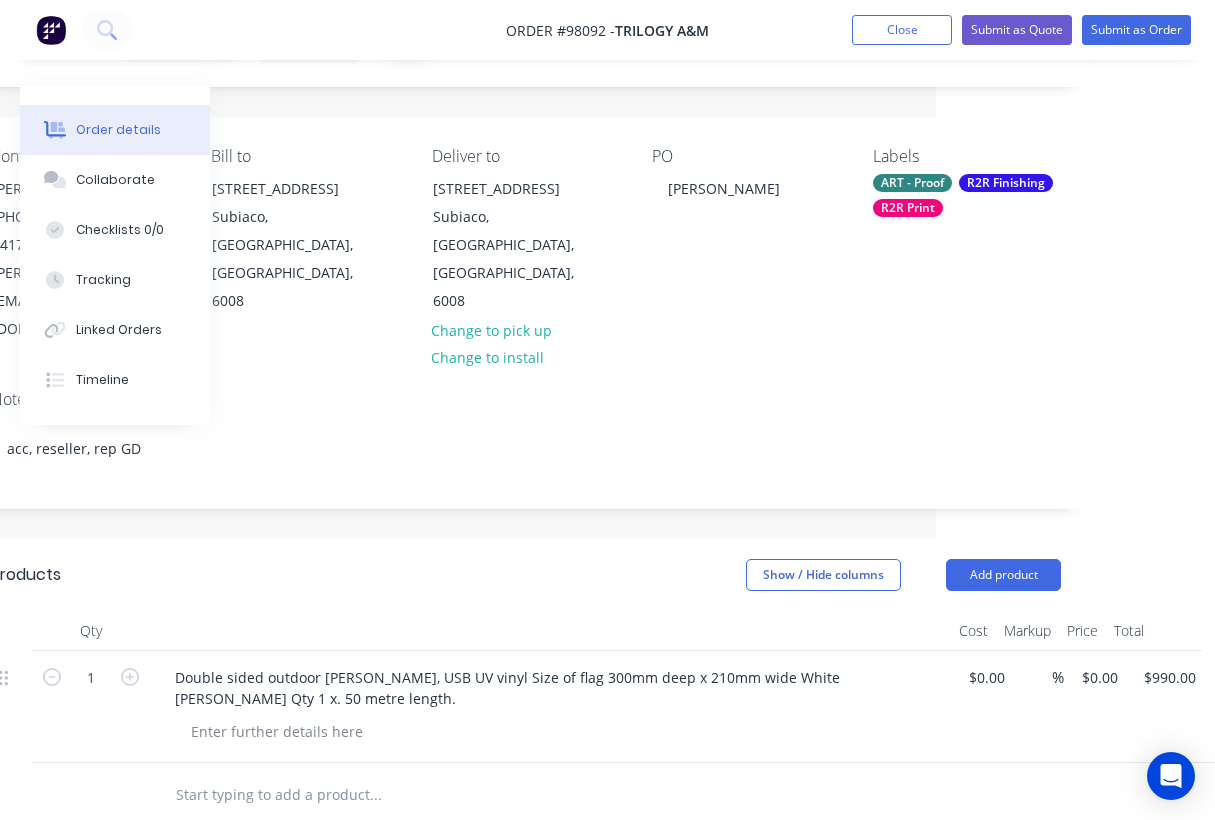 type on "$990.00" 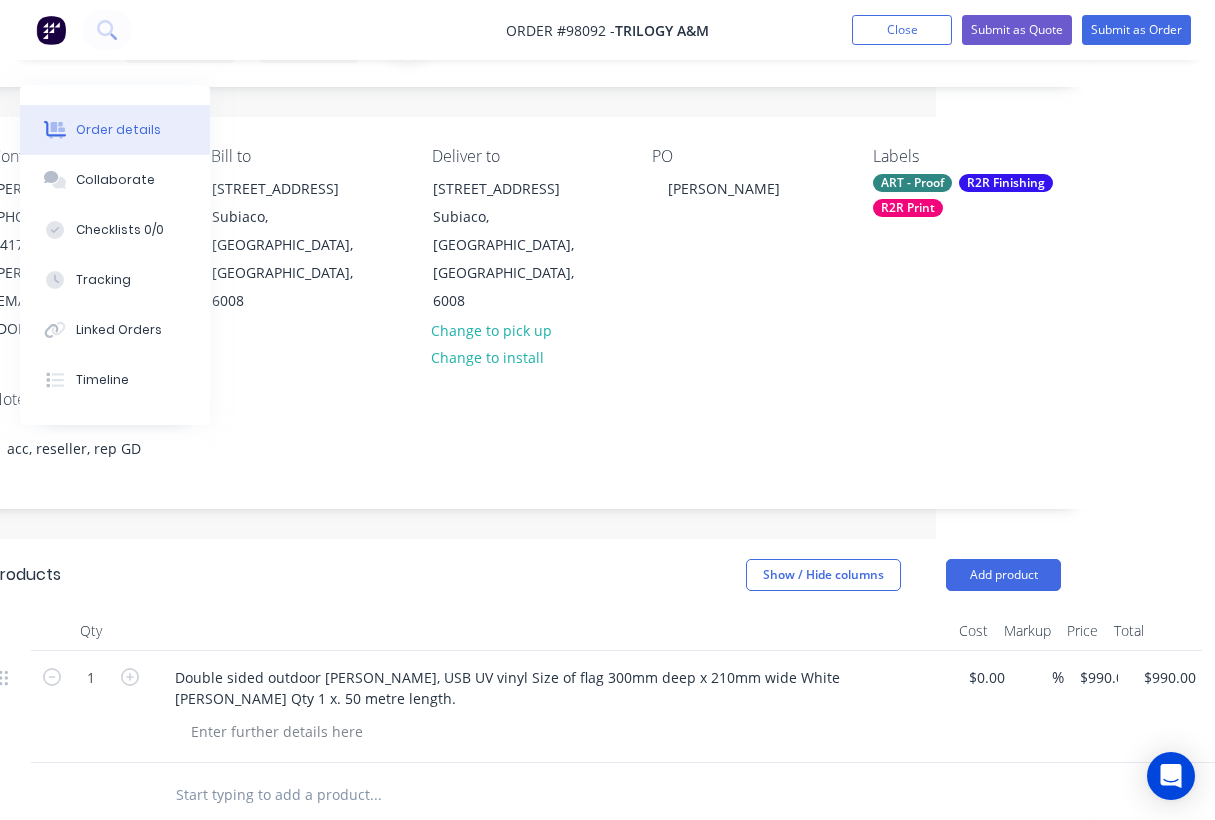 click on "Products Show / Hide columns Add product" at bounding box center [526, 575] 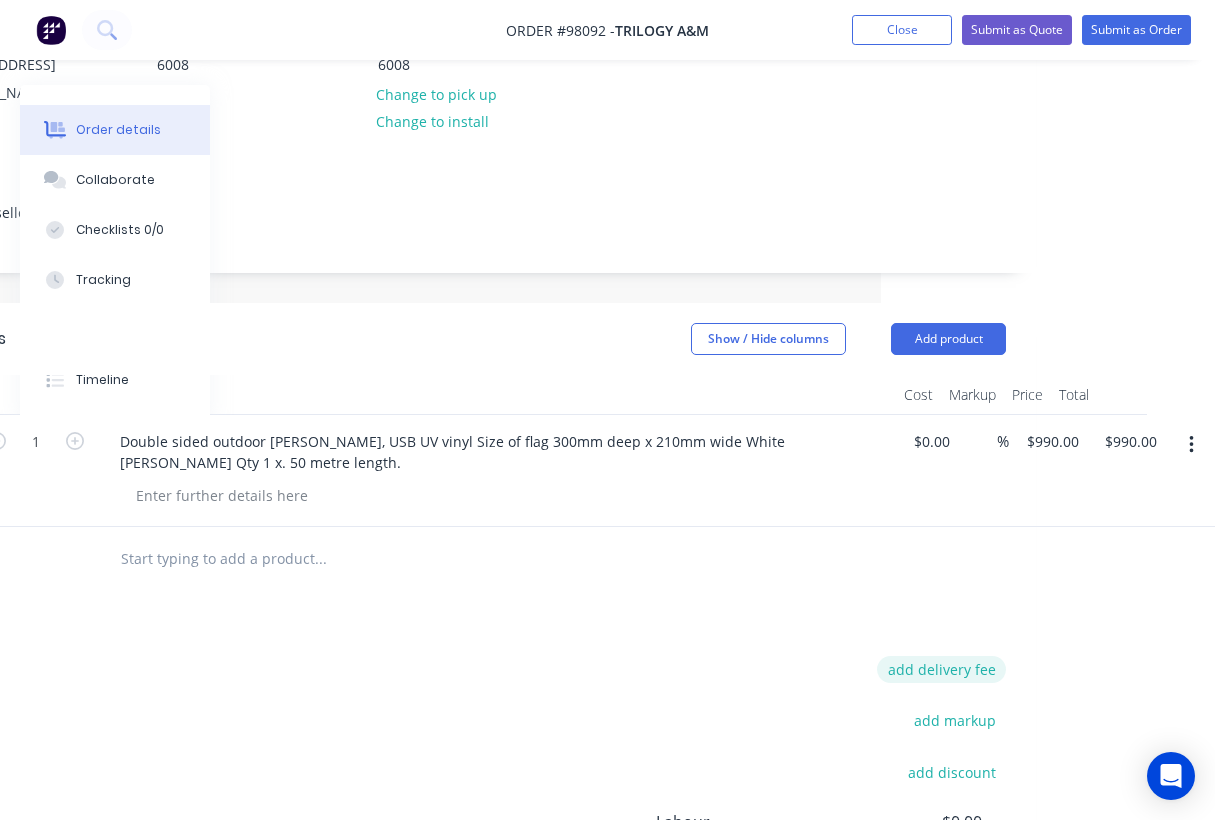 scroll, scrollTop: 341, scrollLeft: 334, axis: both 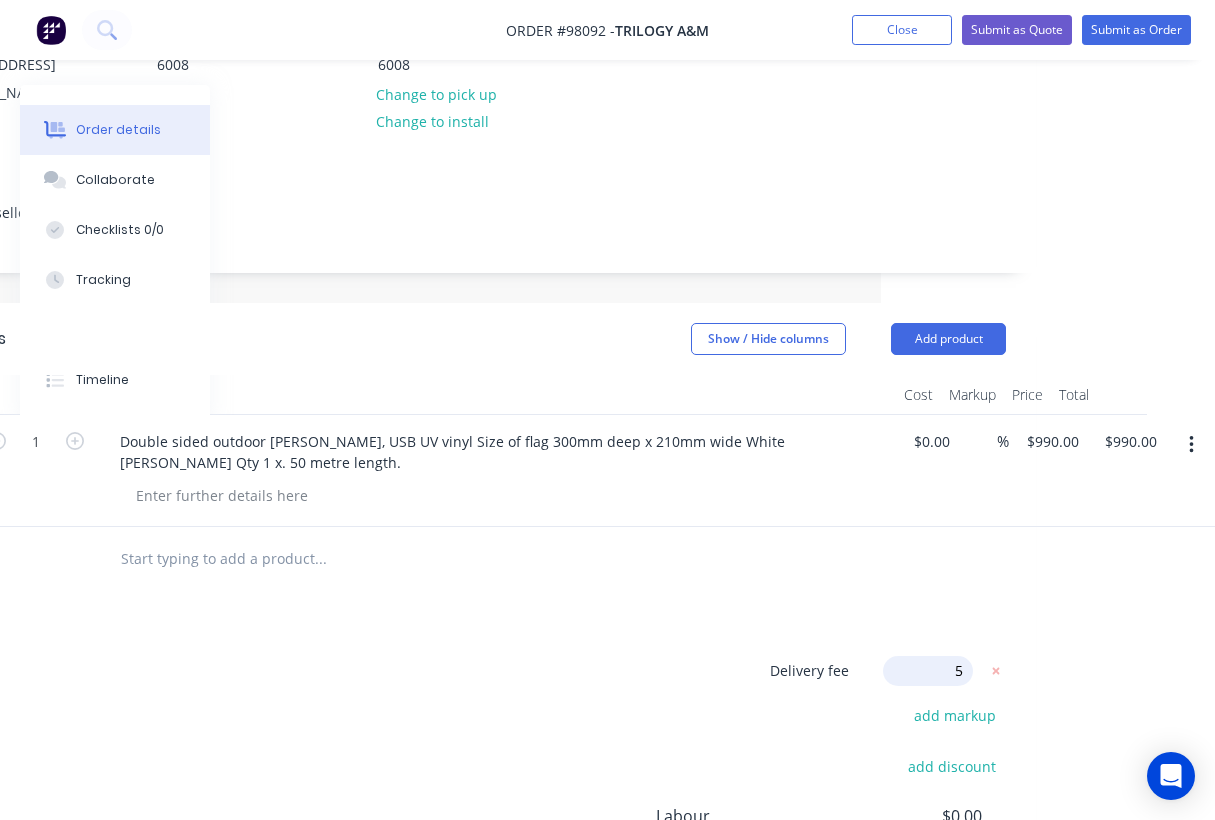 type on "55" 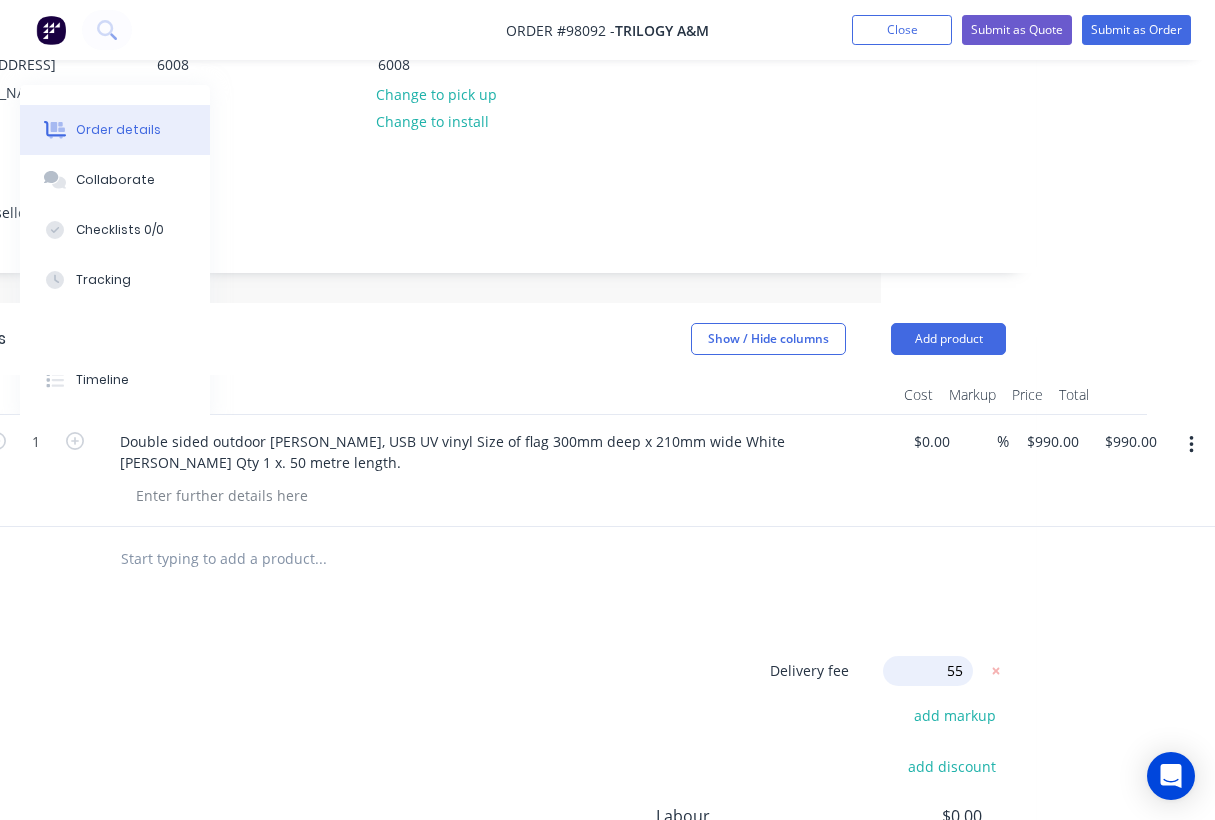 click on "Products Show / Hide columns Add product     Qty Cost Markup Price Total 1 Double sided outdoor bunting, USB UV vinyl Size of flag 300mm deep x 210mm wide White bunting Qty 1 x. 50 metre length. $0.00 $0.00 % $990.00 $990.00 $990.00 $990.00   Delivery fee Delivery fee Delivery fee name (Optional) 55 55 $0 add markup add discount Labour $0.00 Sub total $990.00 Margin $0.00  ( 0.00 %) Tax $99.00 Total $1,089.00" at bounding box center (471, 685) 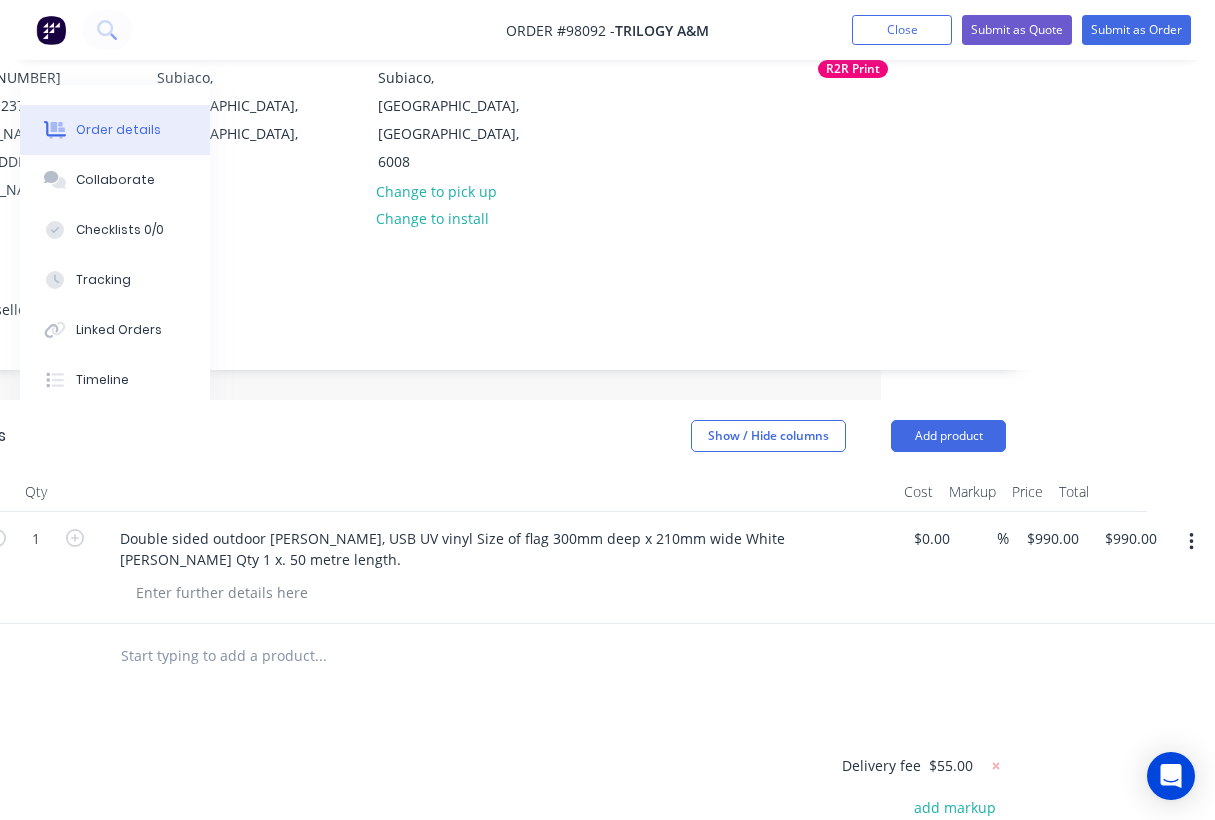 scroll, scrollTop: 243, scrollLeft: 334, axis: both 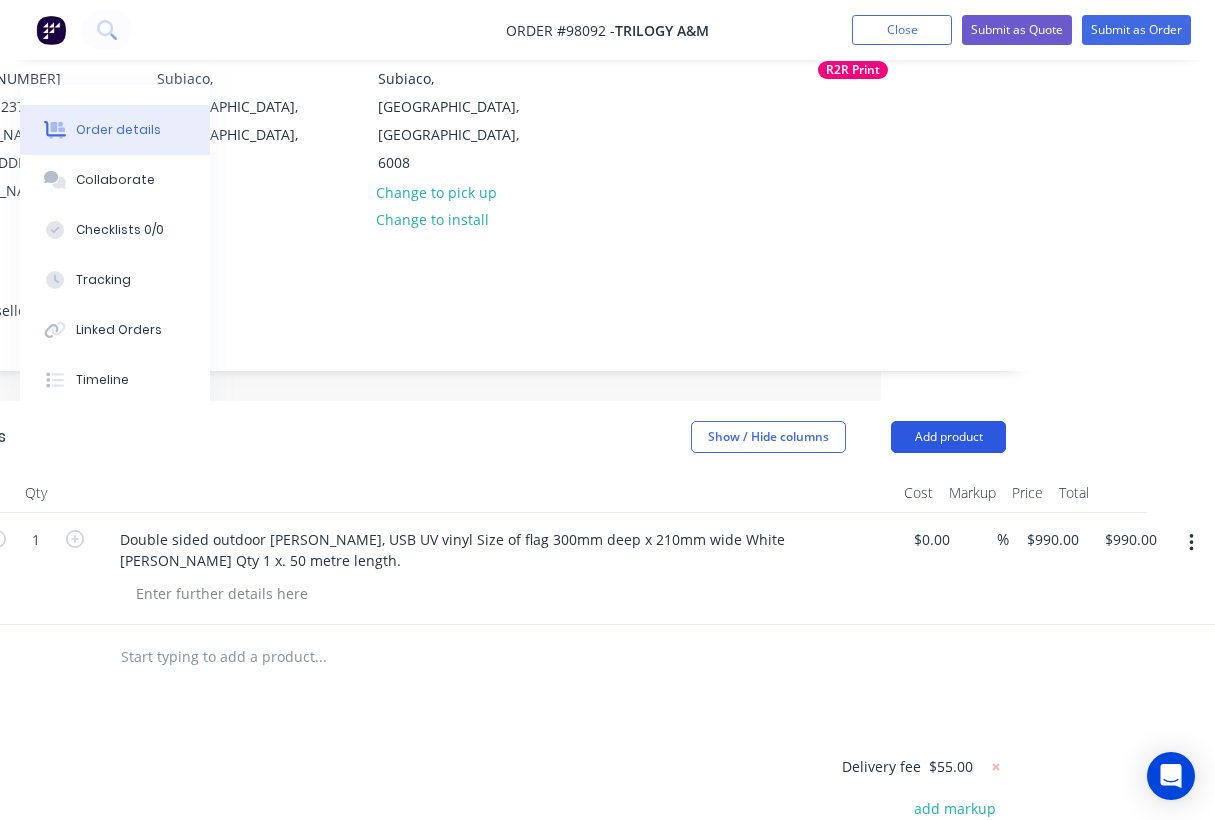 click on "Add product" at bounding box center [948, 437] 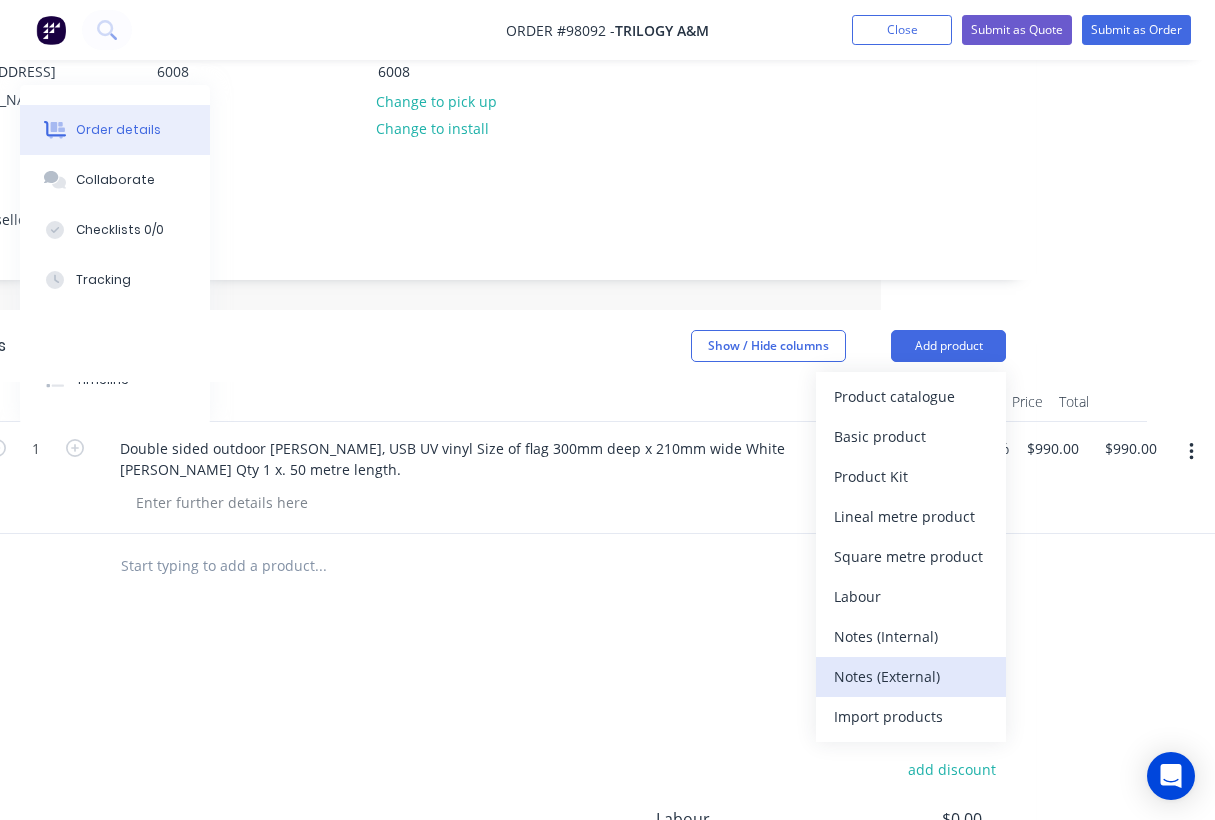 scroll, scrollTop: 335, scrollLeft: 334, axis: both 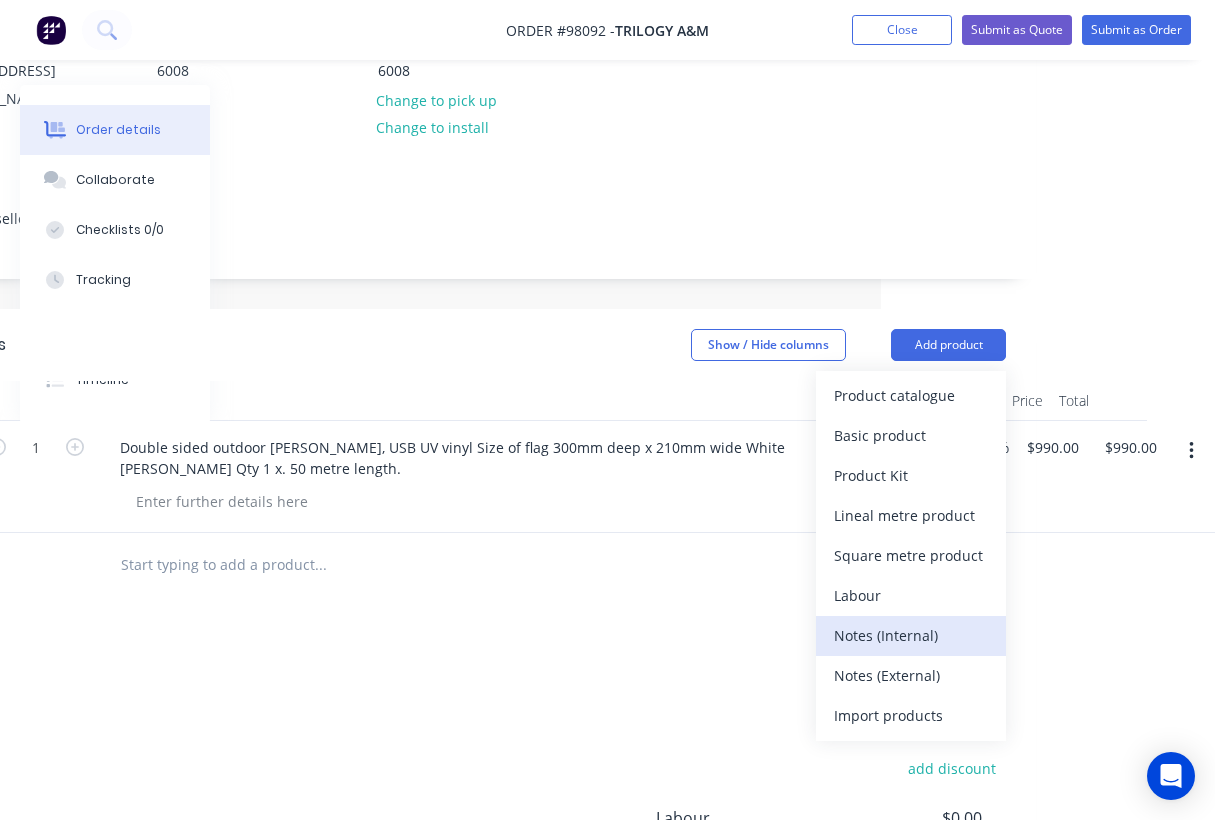 click on "Notes (Internal)" at bounding box center [911, 635] 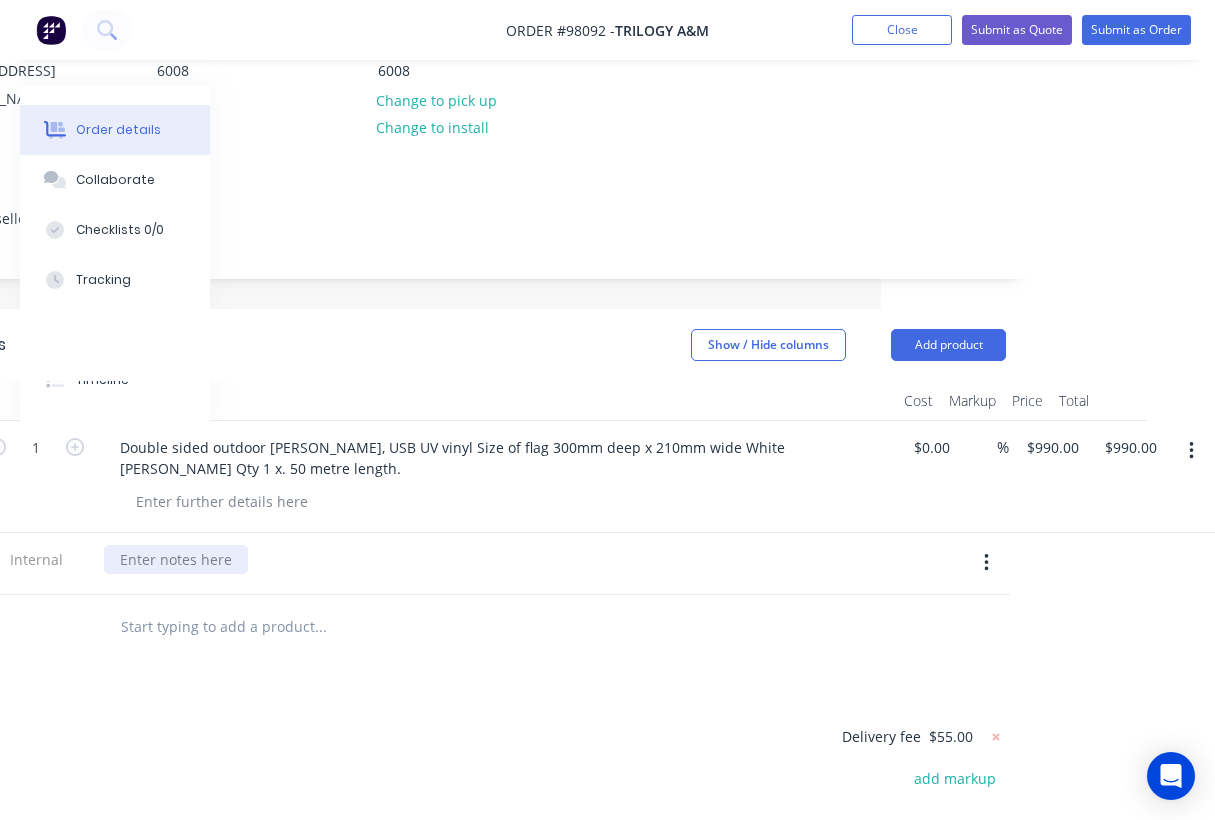 click at bounding box center [176, 559] 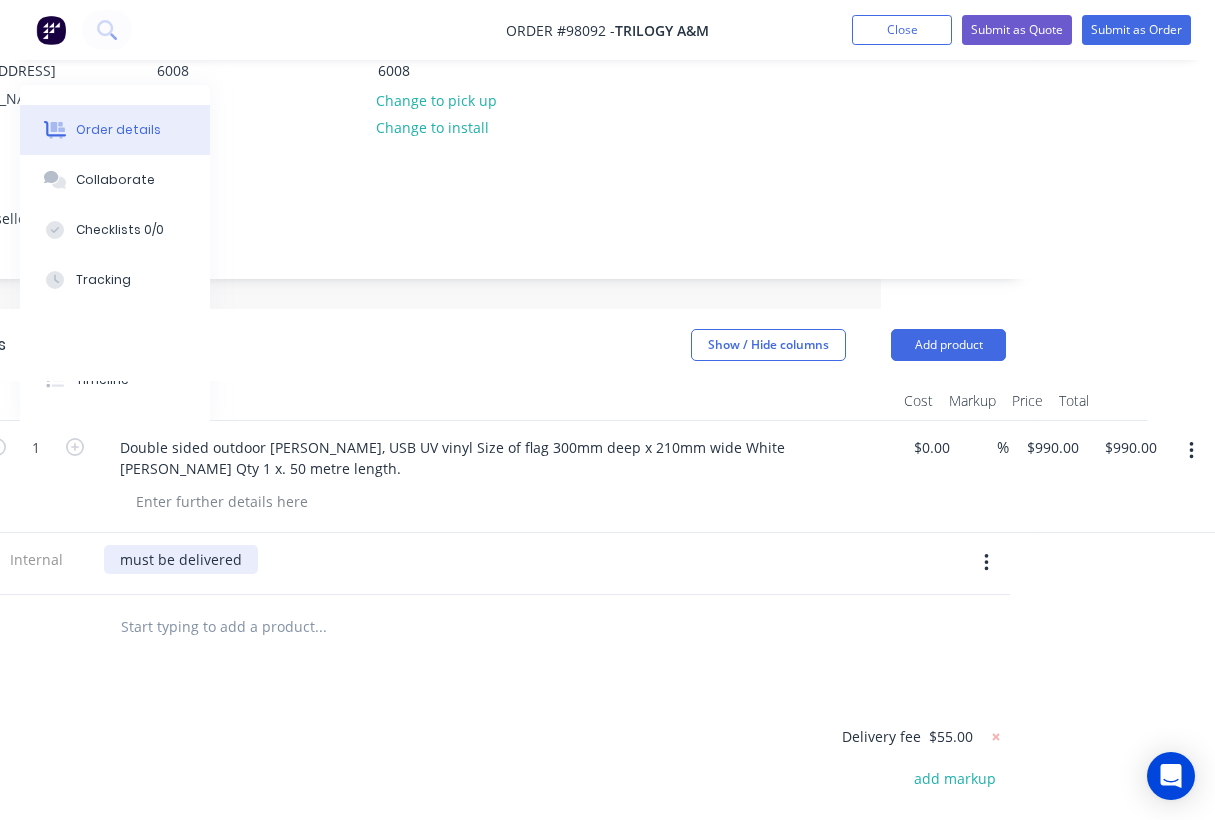 click on "must be delivered" at bounding box center (181, 559) 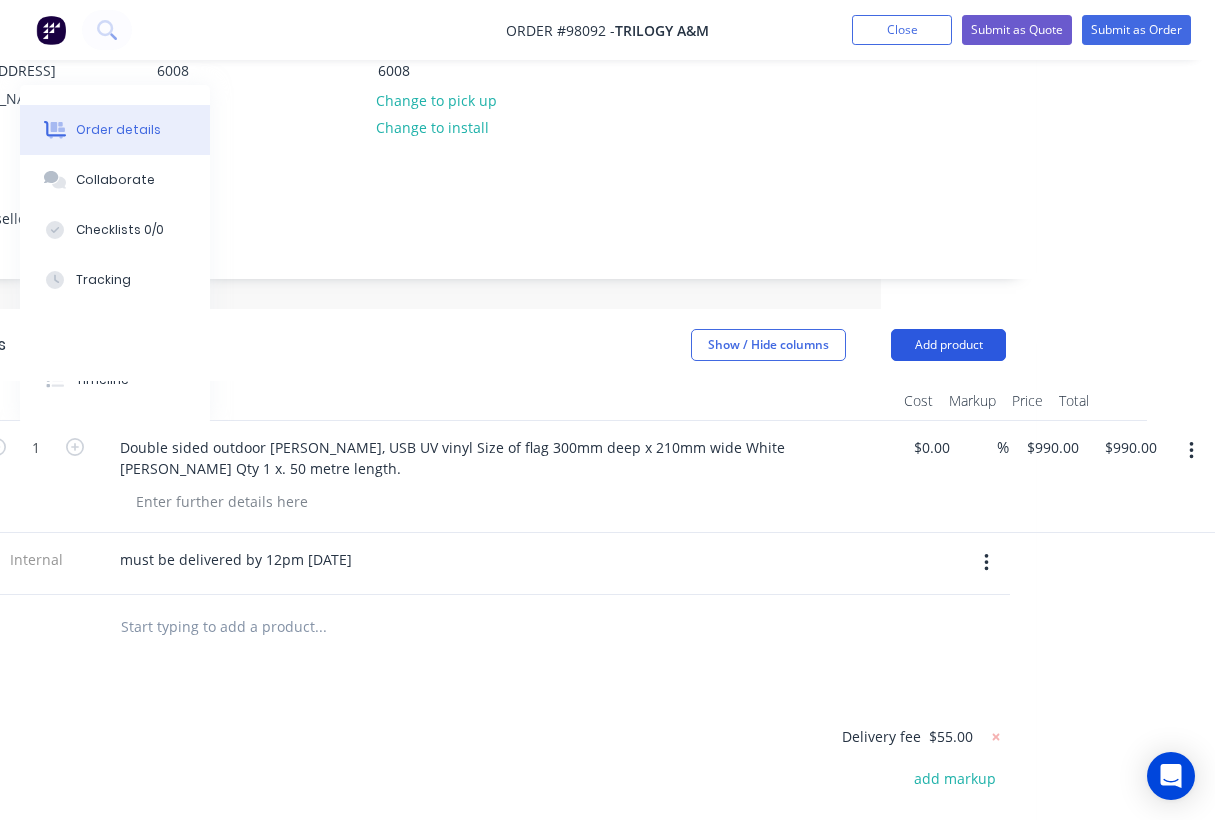 click on "Add product" at bounding box center [948, 345] 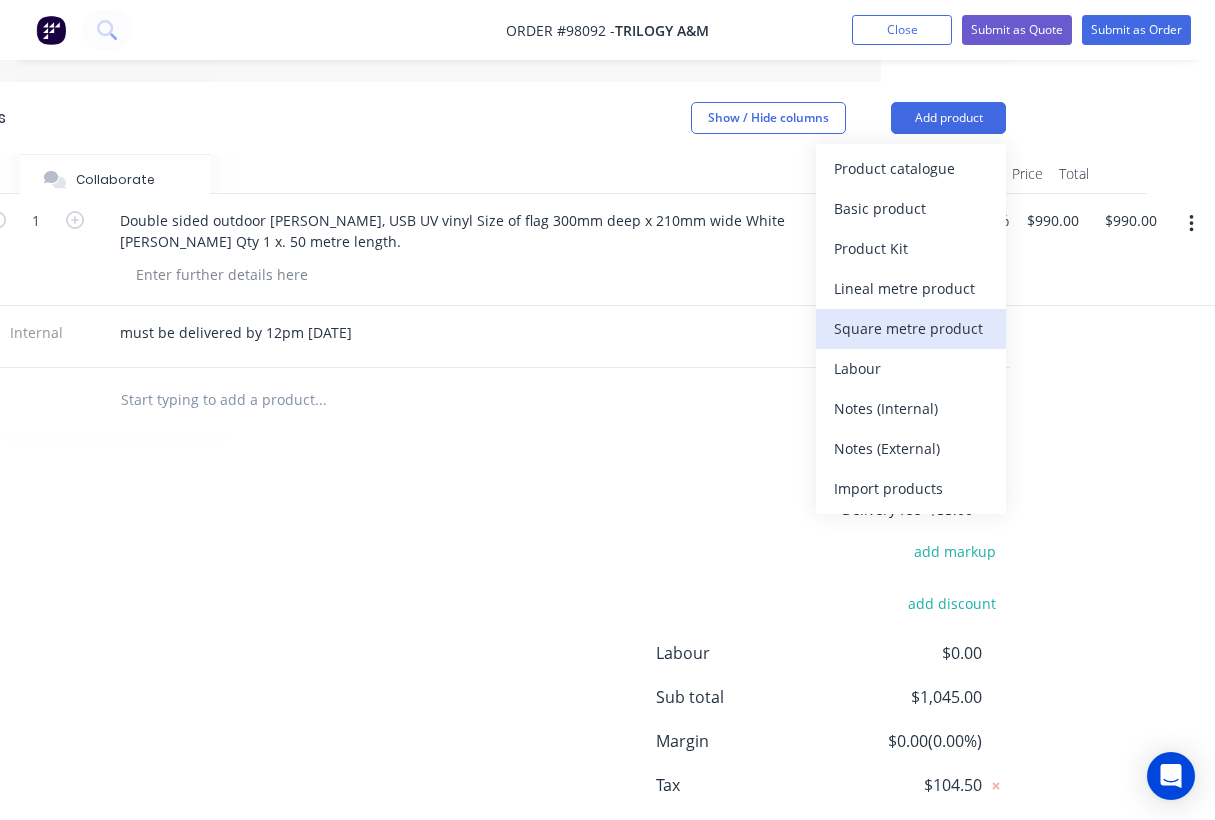 scroll, scrollTop: 564, scrollLeft: 334, axis: both 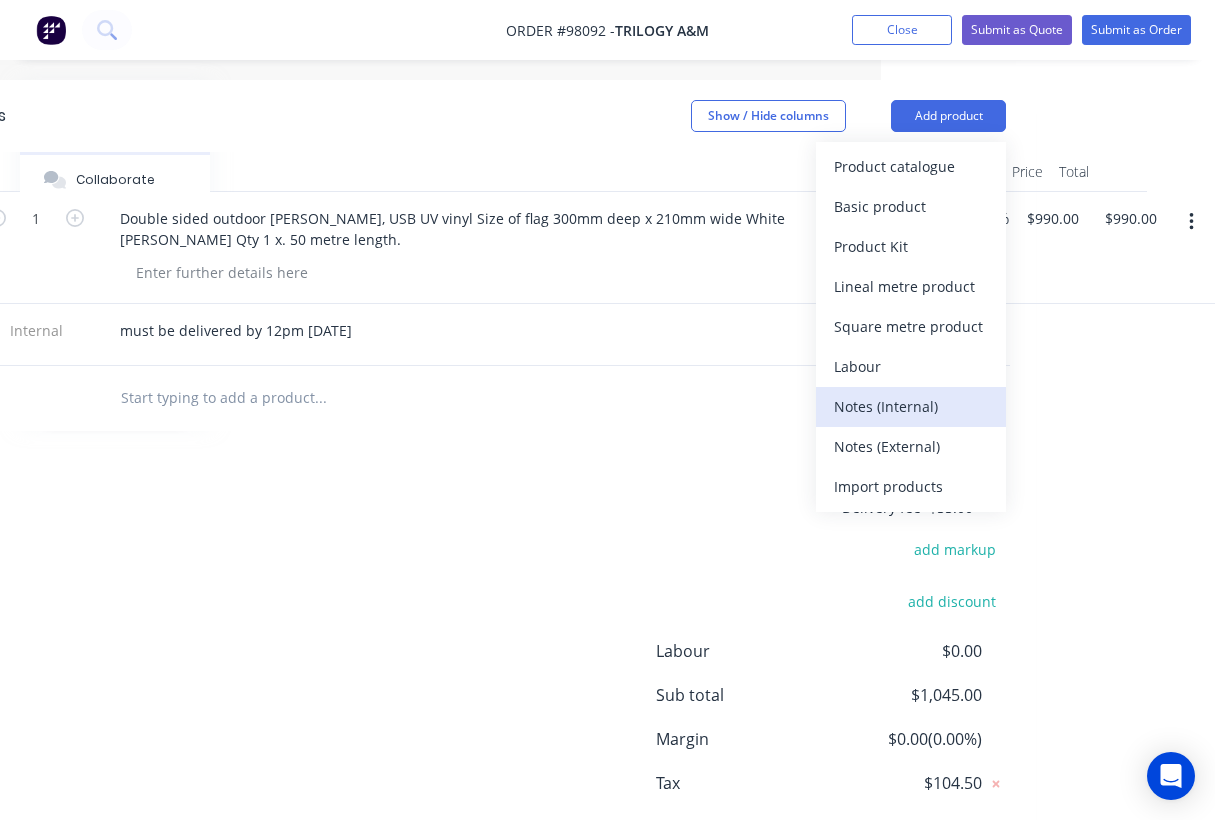 click on "Notes (Internal)" at bounding box center (911, 406) 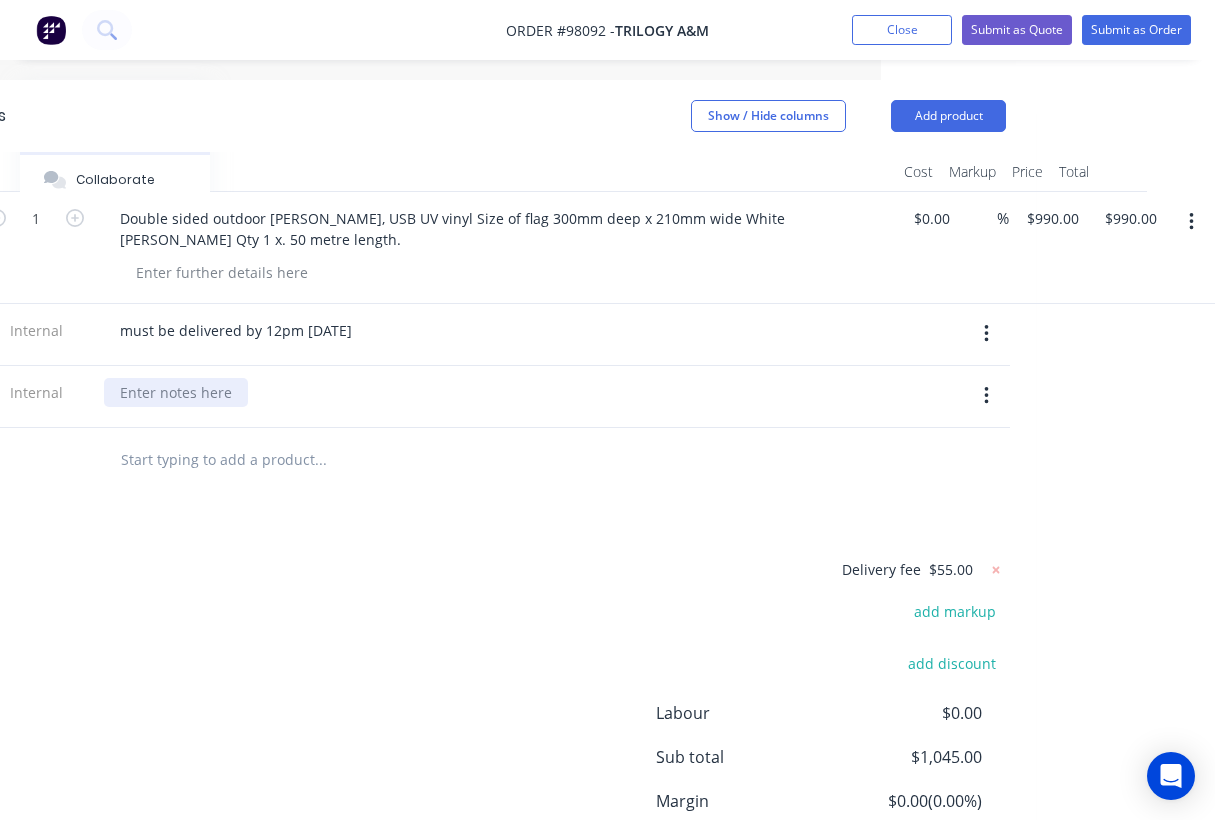 click at bounding box center [176, 392] 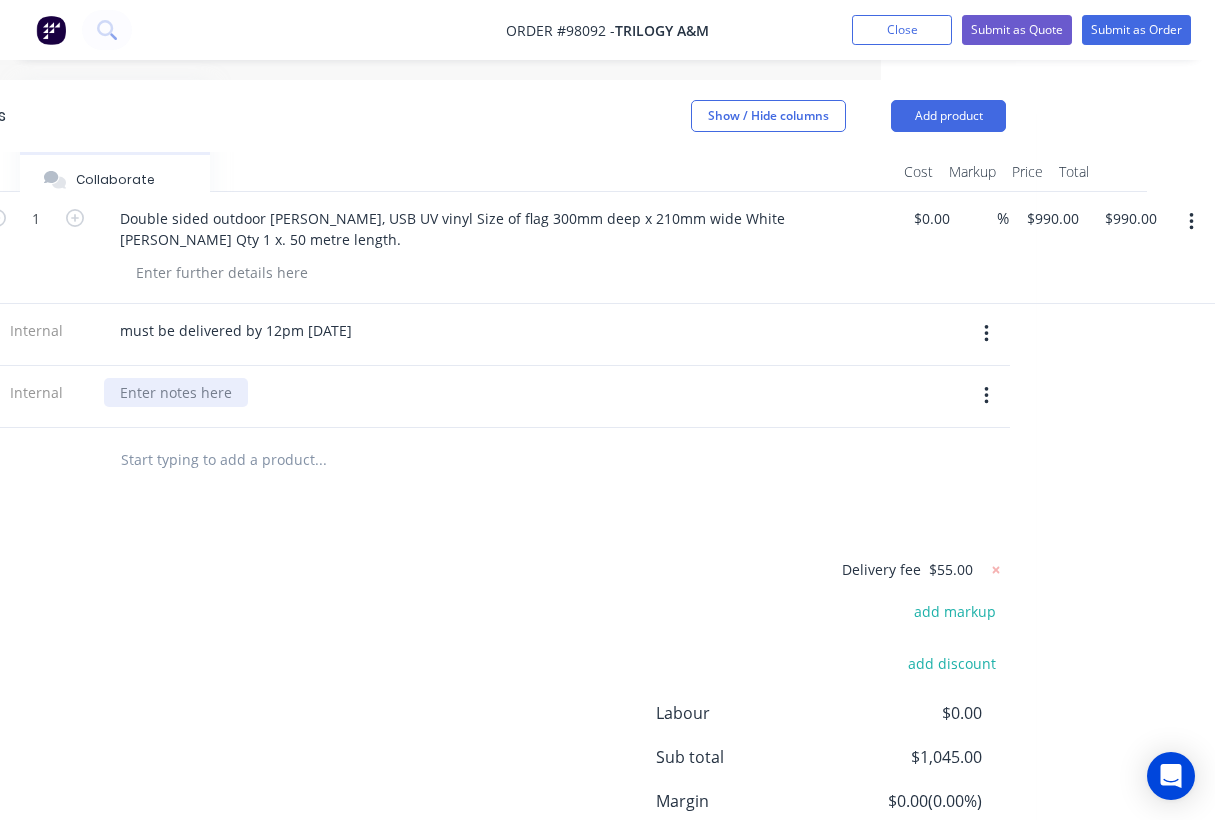 paste 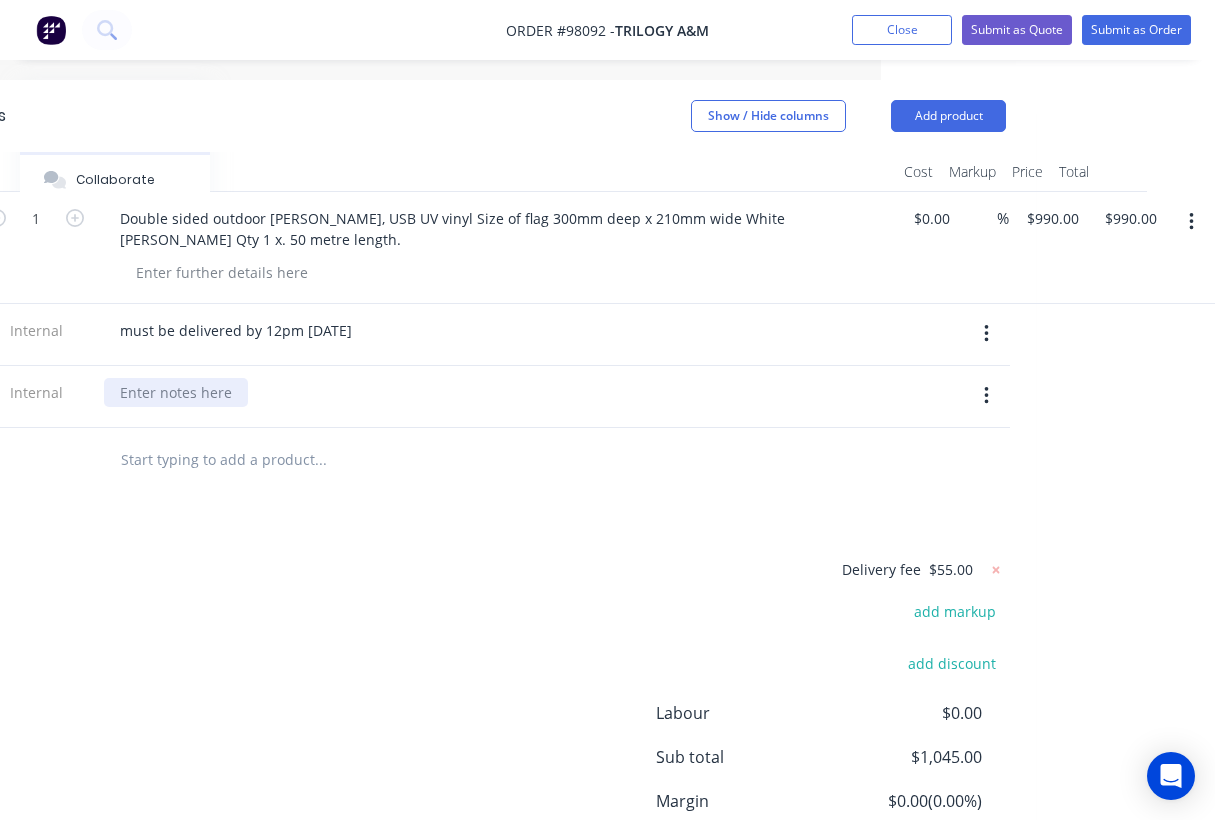 type 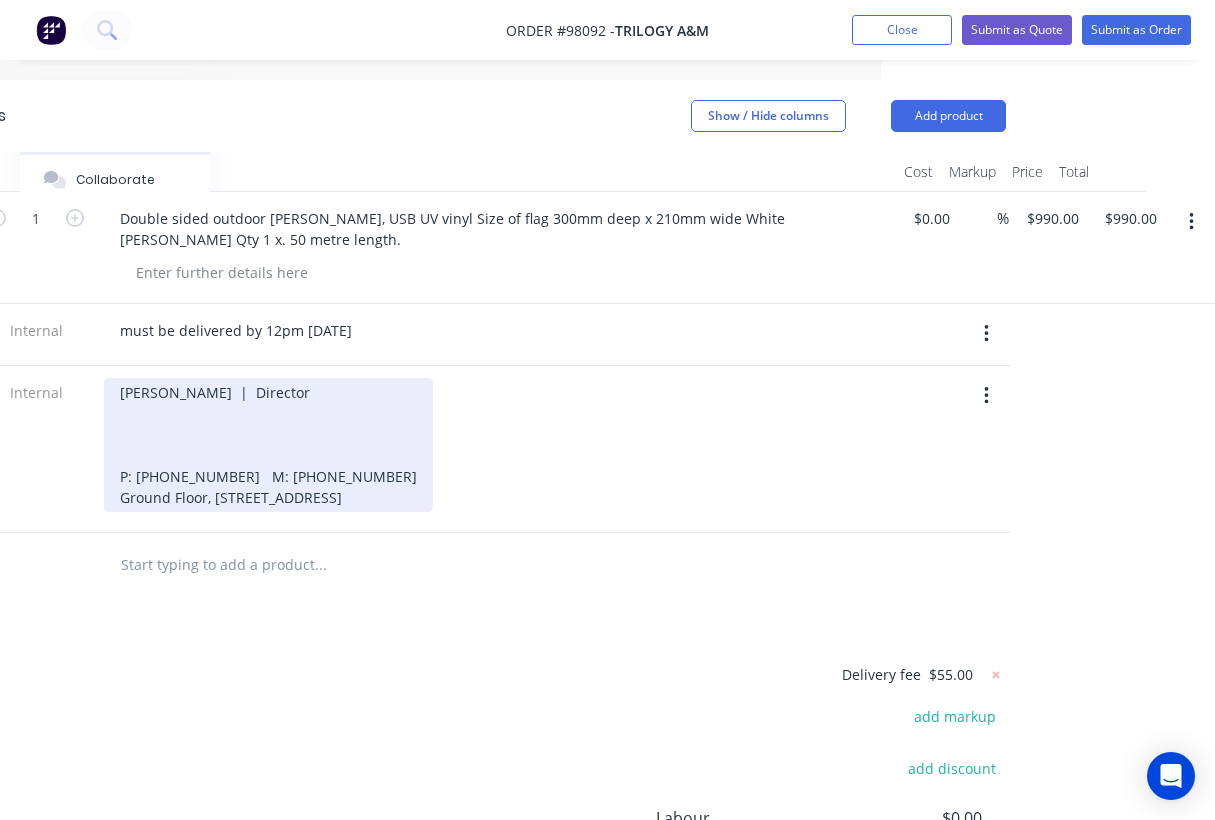 click on "Nita Davey  |  Director
P: (08) 9388 1300   M: 0417 941 237
Ground Floor, 300 Hay Street, Subiaco WA 6008" at bounding box center (268, 445) 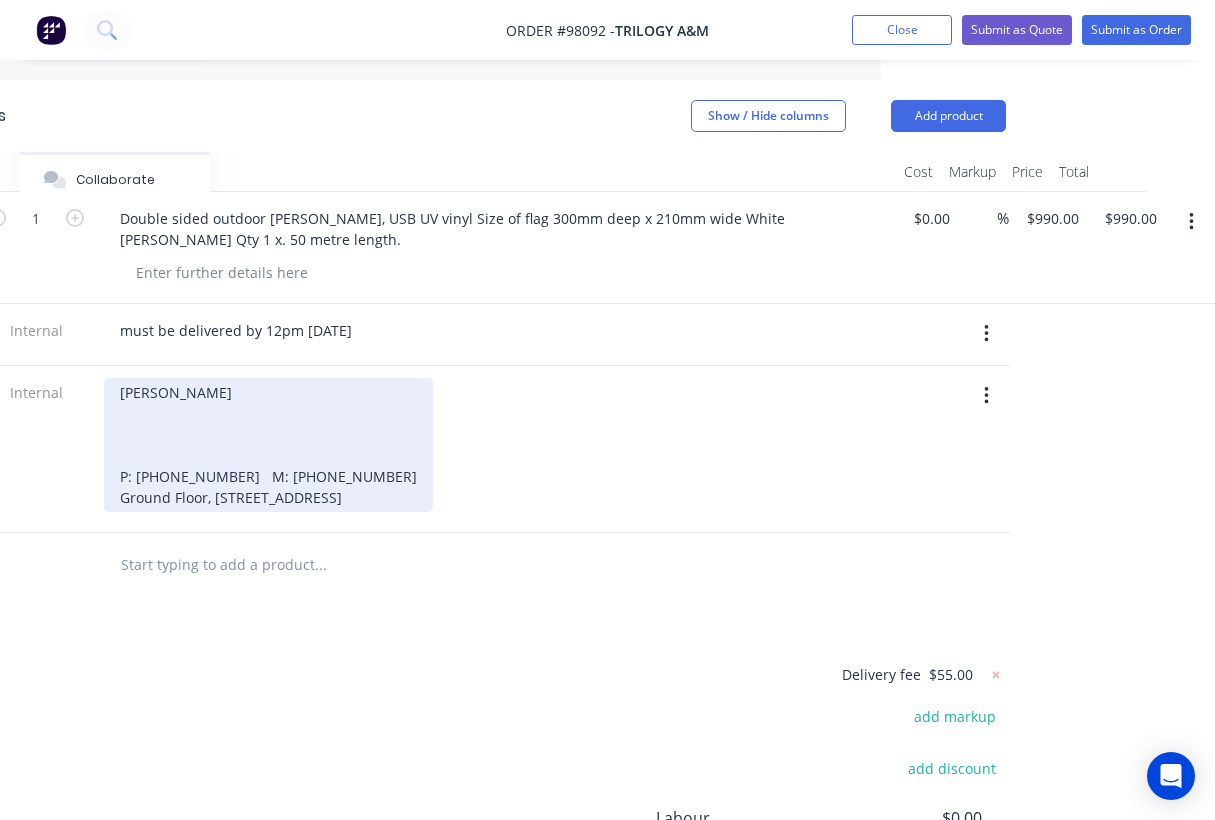 click on "Nita Davey
P: (08) 9388 1300   M: 0417 941 237
Ground Floor, 300 Hay Street, Subiaco WA 6008" at bounding box center (268, 445) 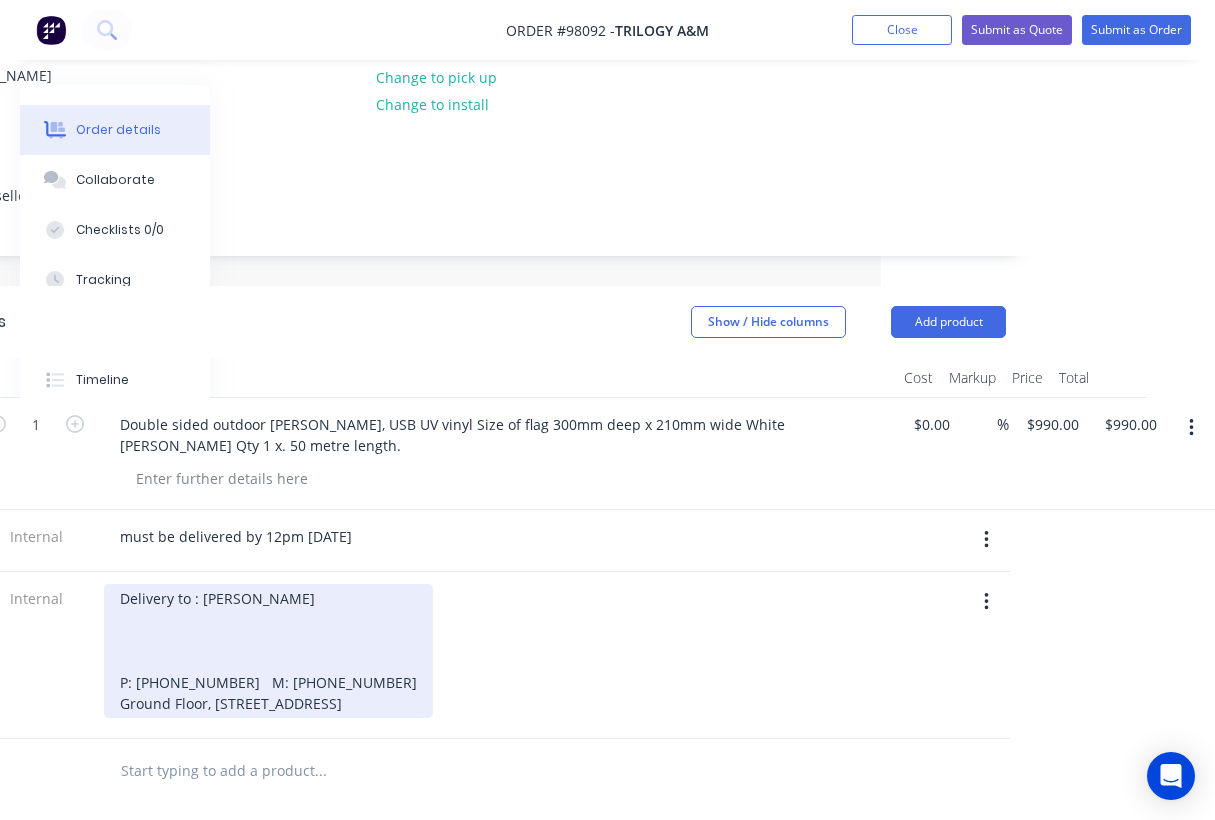 scroll, scrollTop: 0, scrollLeft: 334, axis: horizontal 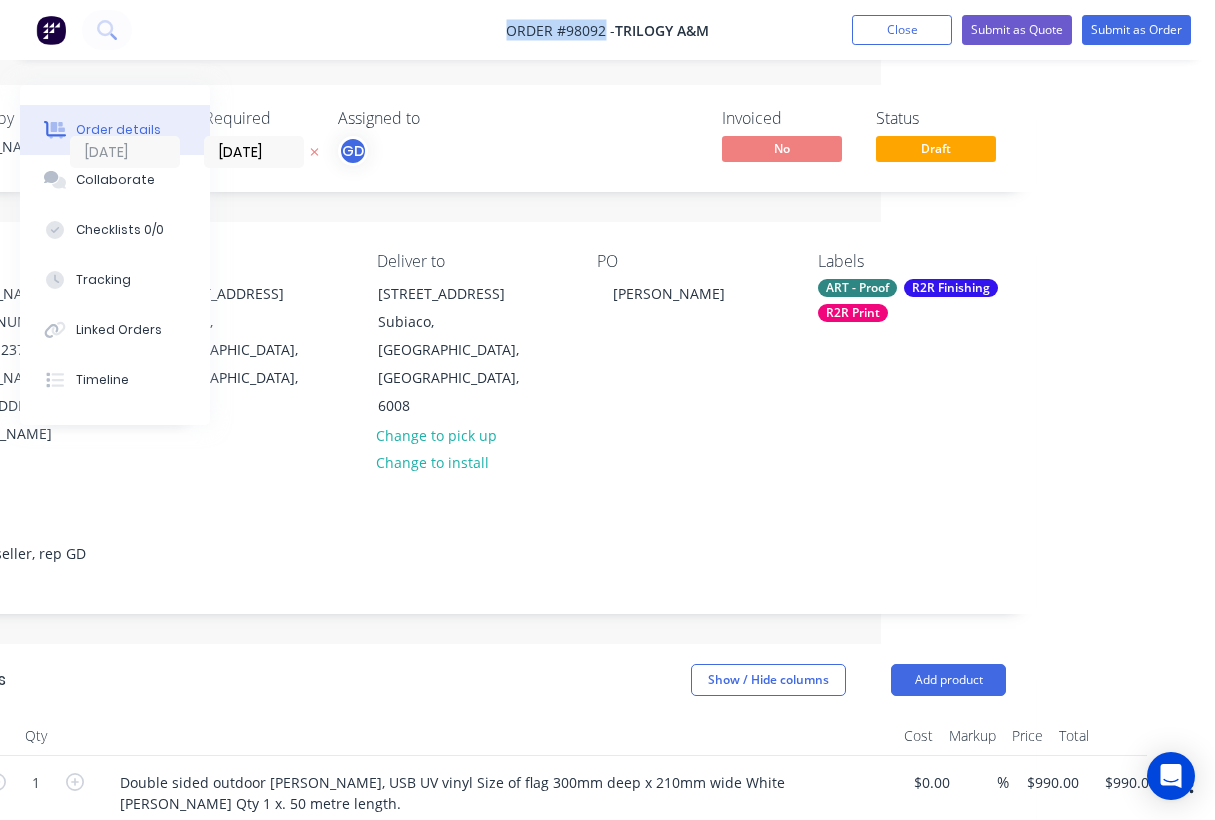 drag, startPoint x: 493, startPoint y: 20, endPoint x: 600, endPoint y: 36, distance: 108.18965 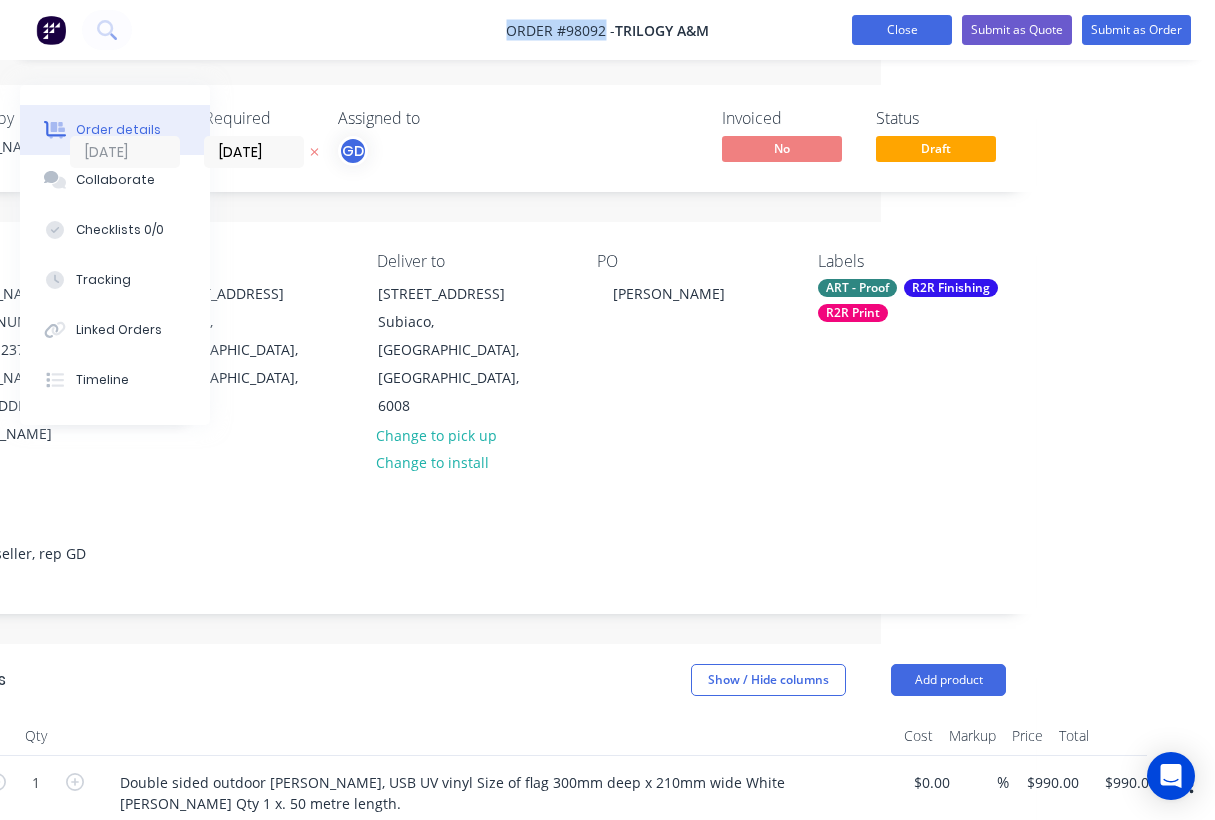 click on "Close" at bounding box center (902, 30) 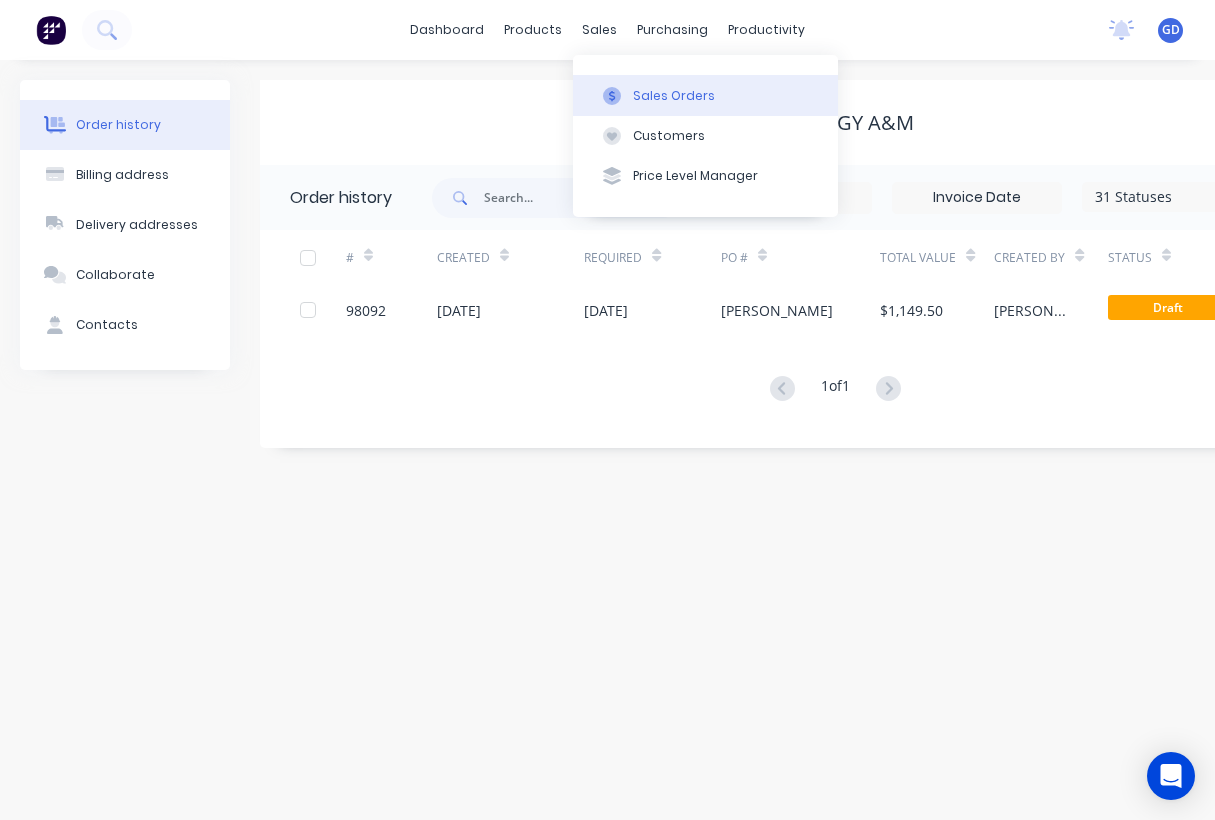 click on "Sales Orders" at bounding box center (674, 96) 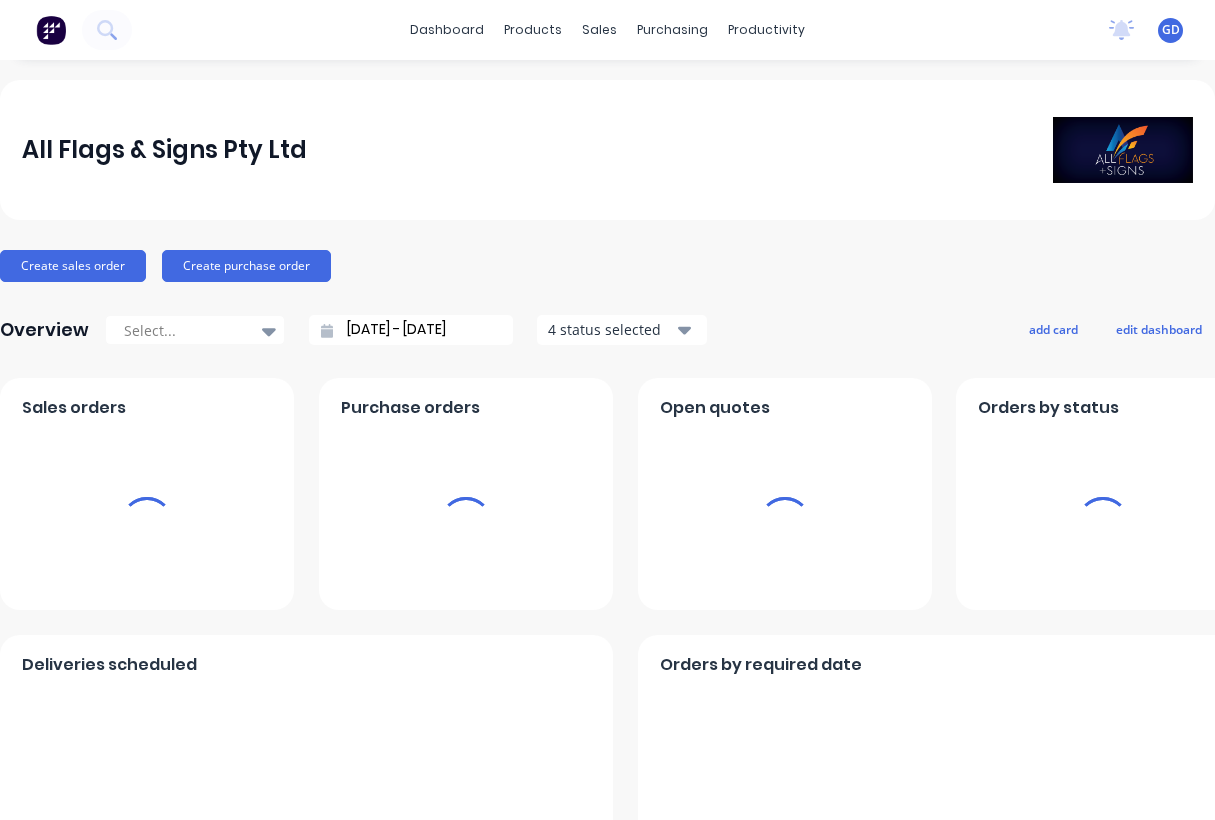 scroll, scrollTop: 0, scrollLeft: 0, axis: both 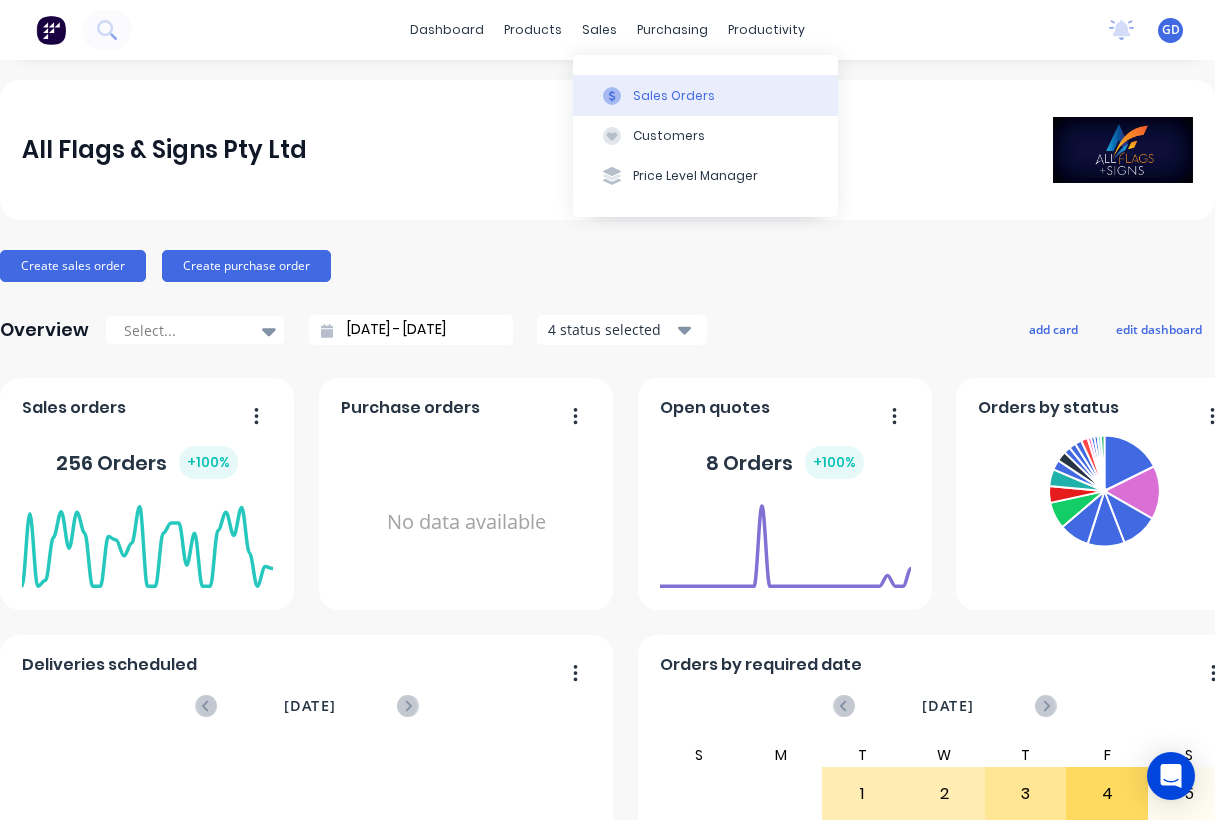 click on "Sales Orders" at bounding box center [674, 96] 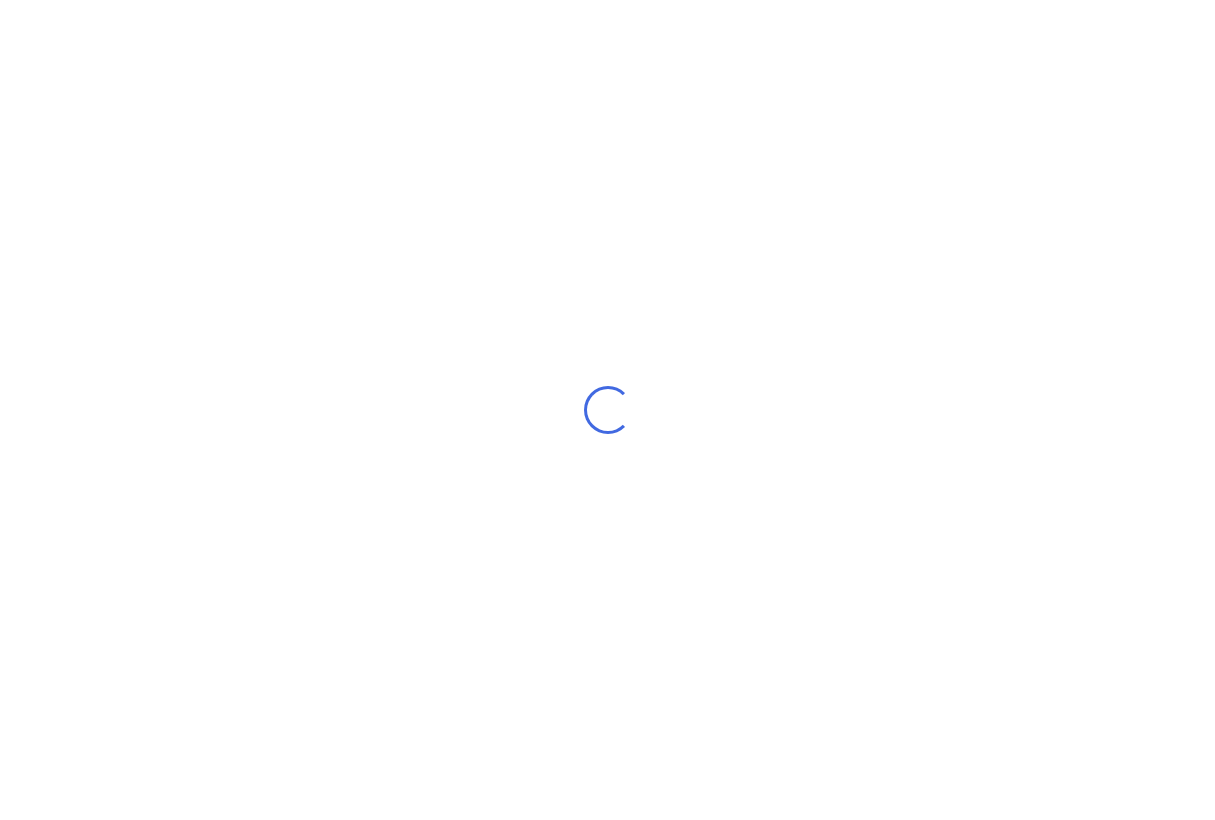scroll, scrollTop: 0, scrollLeft: 0, axis: both 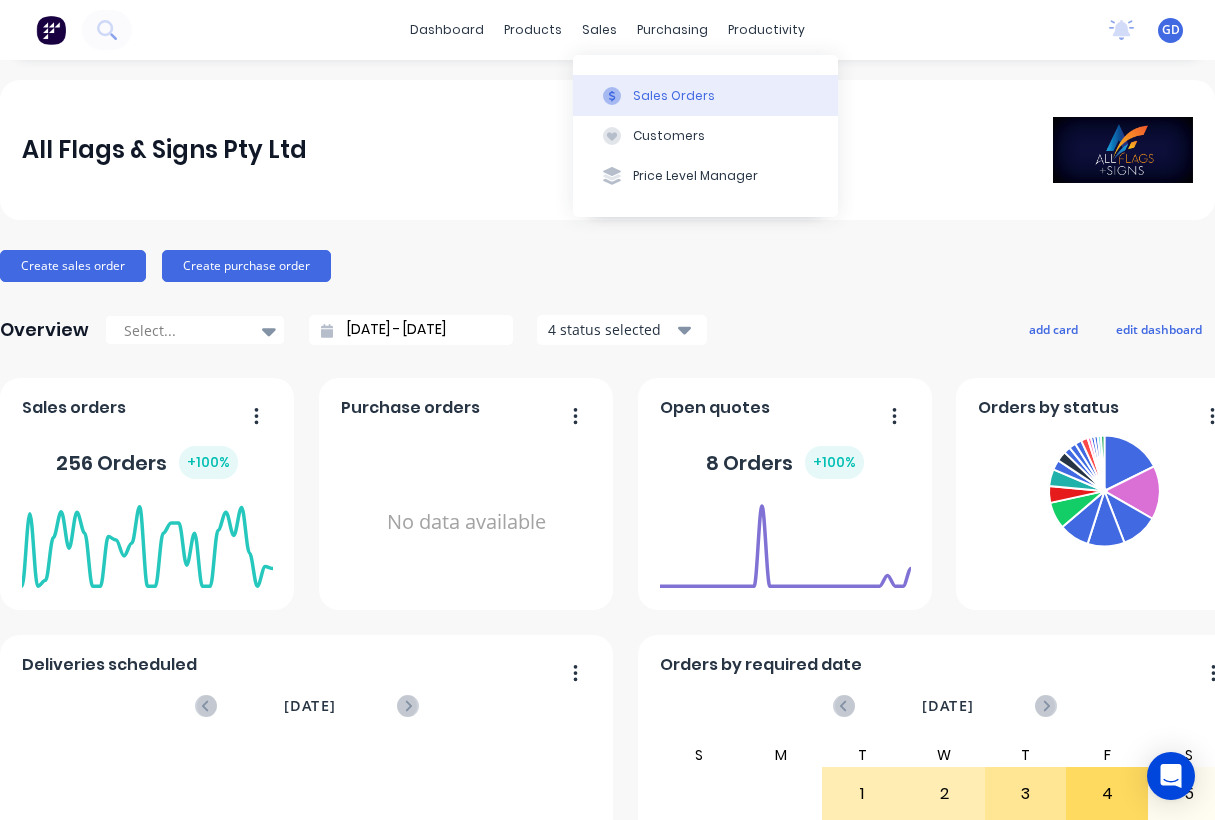 click on "Sales Orders" at bounding box center (674, 96) 